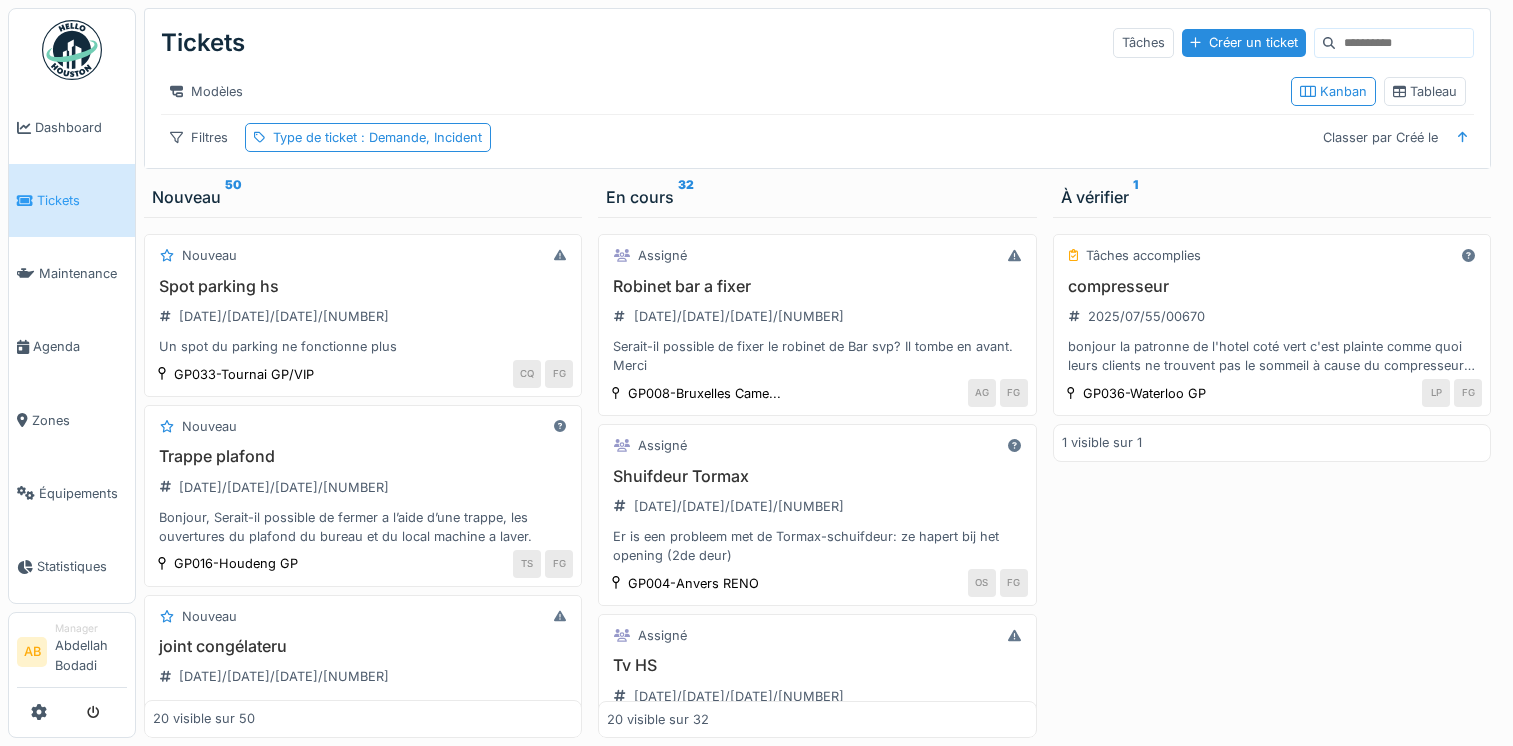 scroll, scrollTop: 0, scrollLeft: 0, axis: both 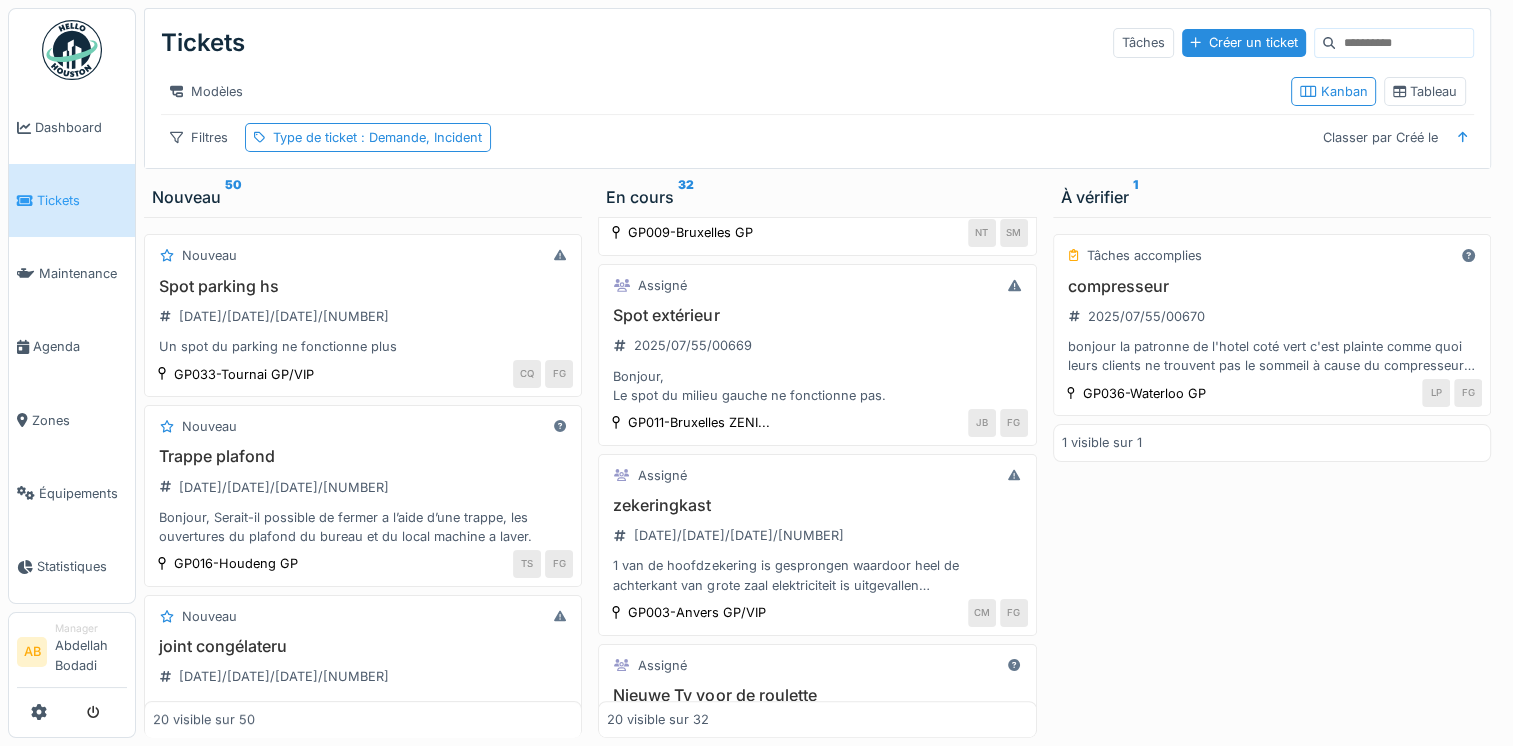 click at bounding box center [72, 50] 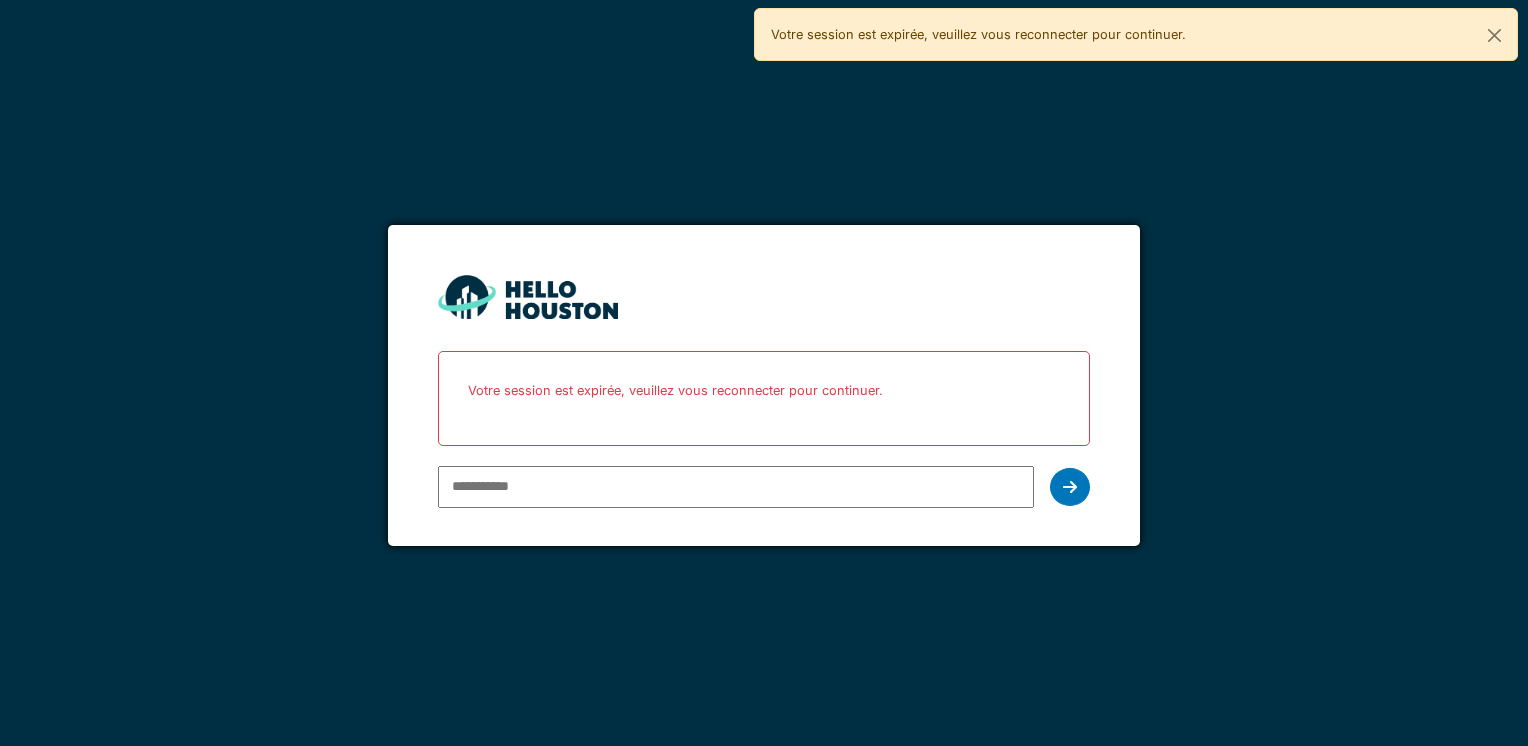 scroll, scrollTop: 0, scrollLeft: 0, axis: both 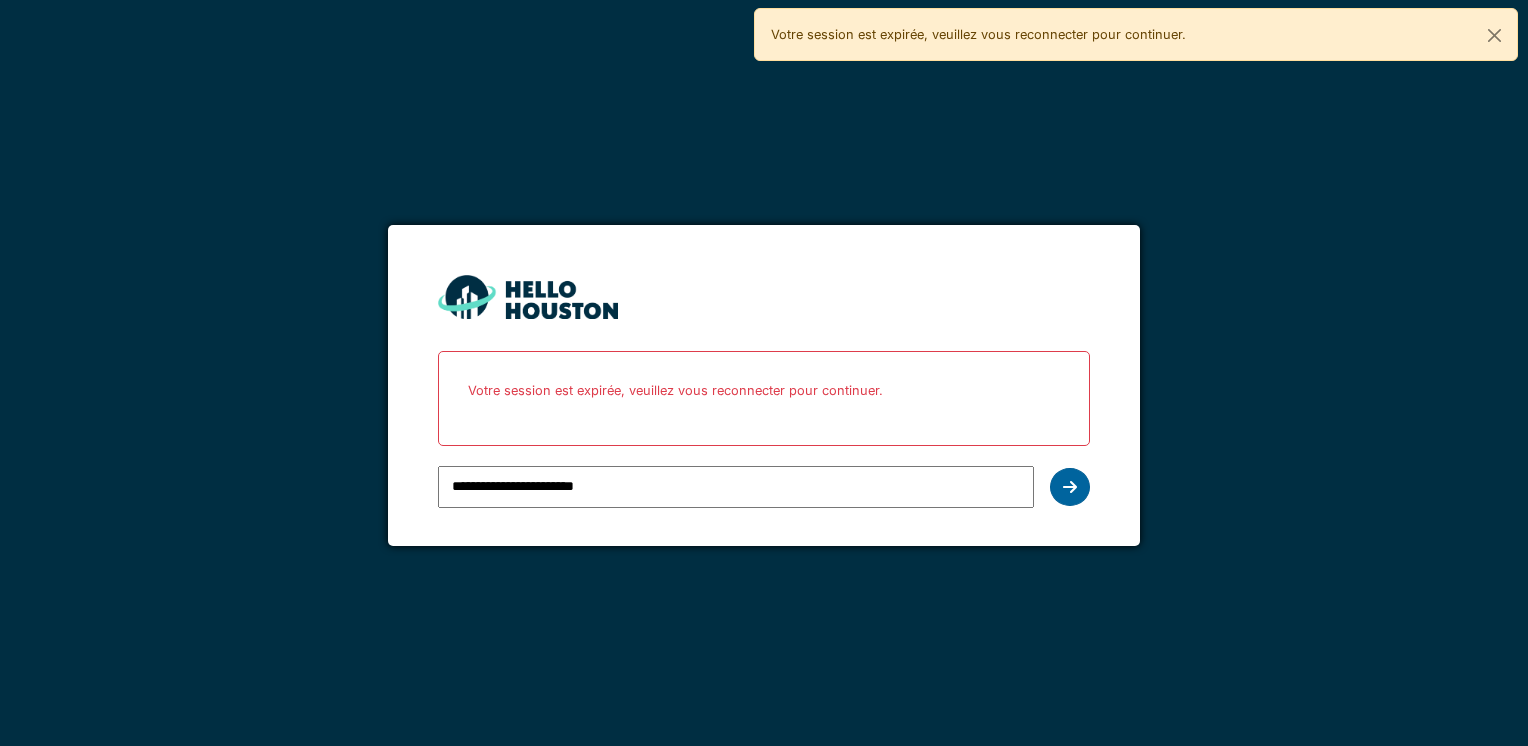 click at bounding box center [1070, 487] 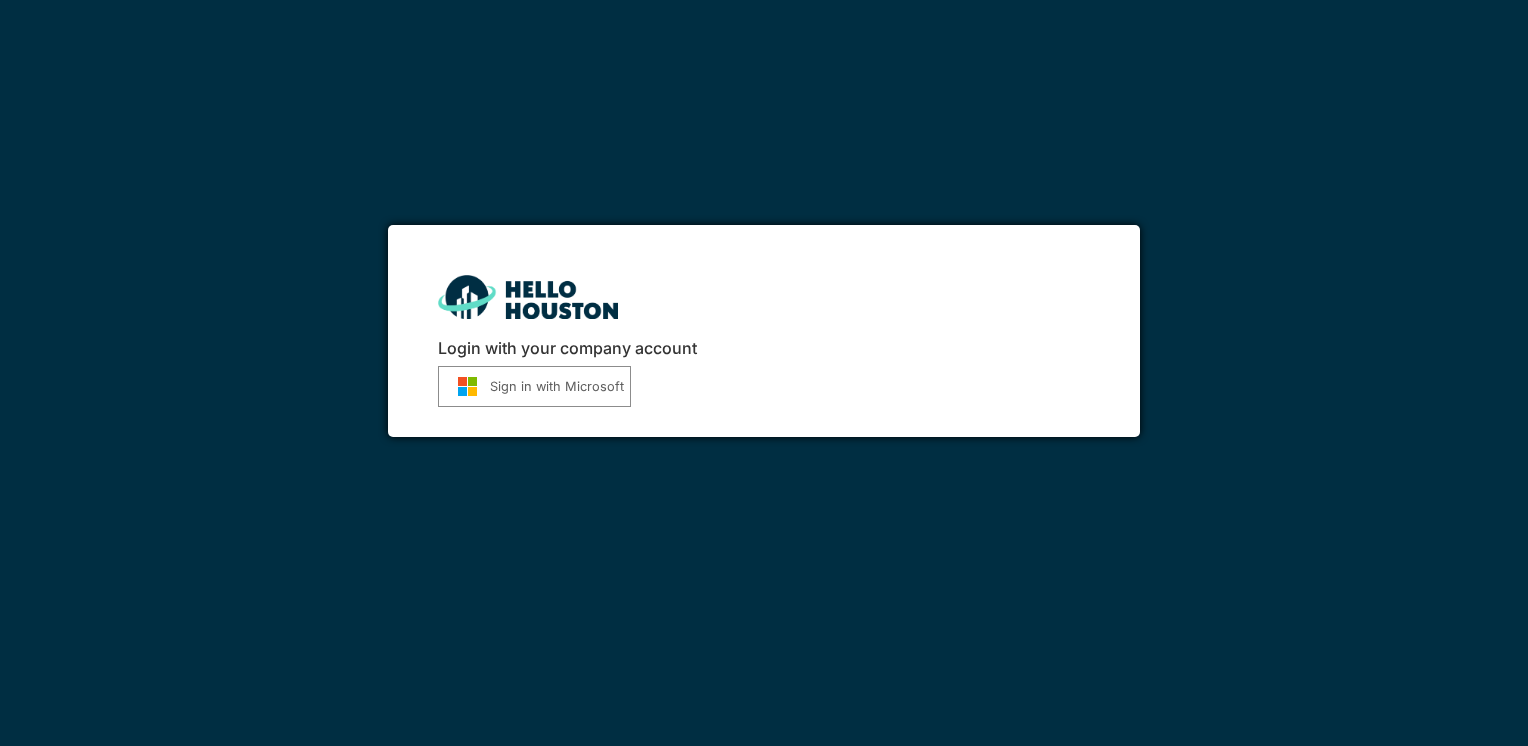 scroll, scrollTop: 0, scrollLeft: 0, axis: both 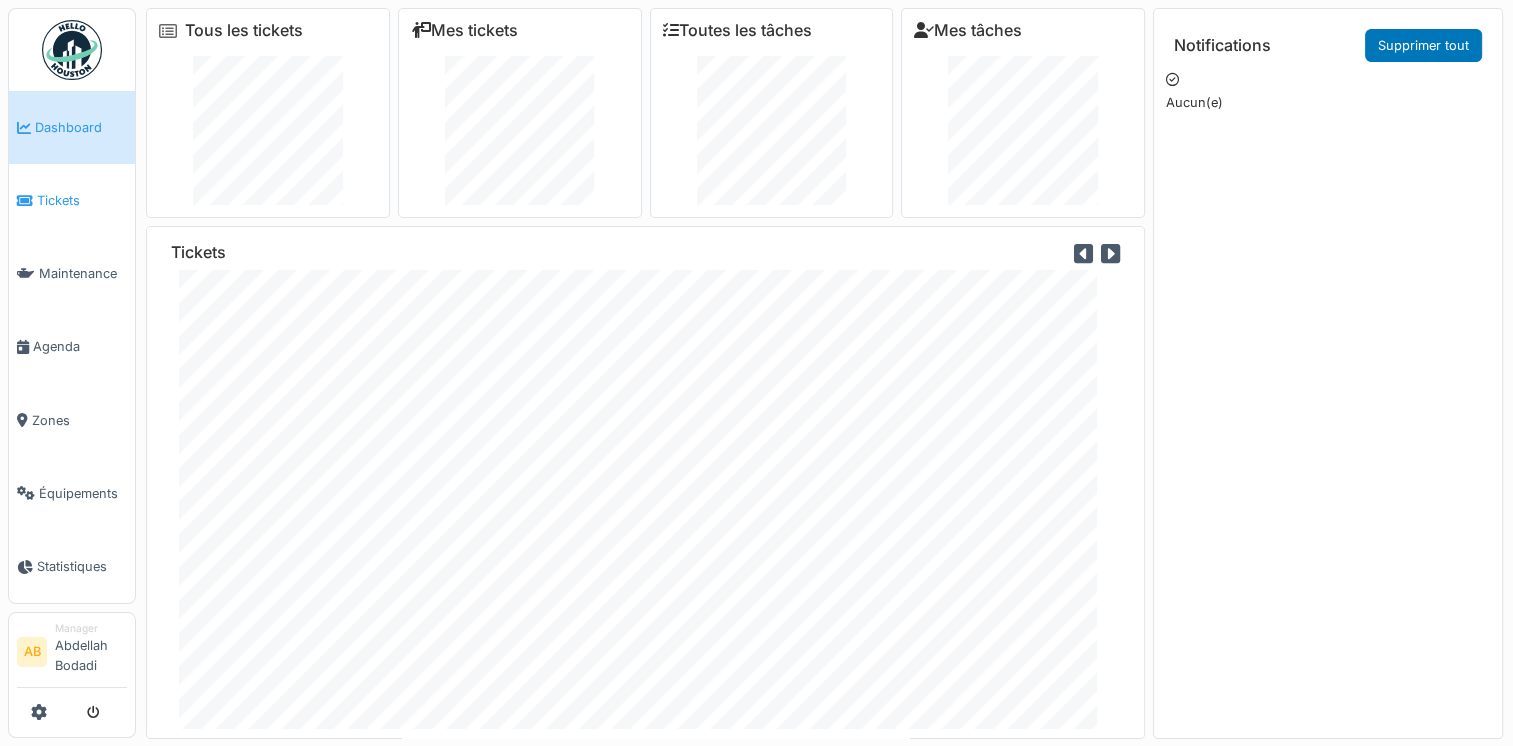 click on "Tickets" at bounding box center [82, 200] 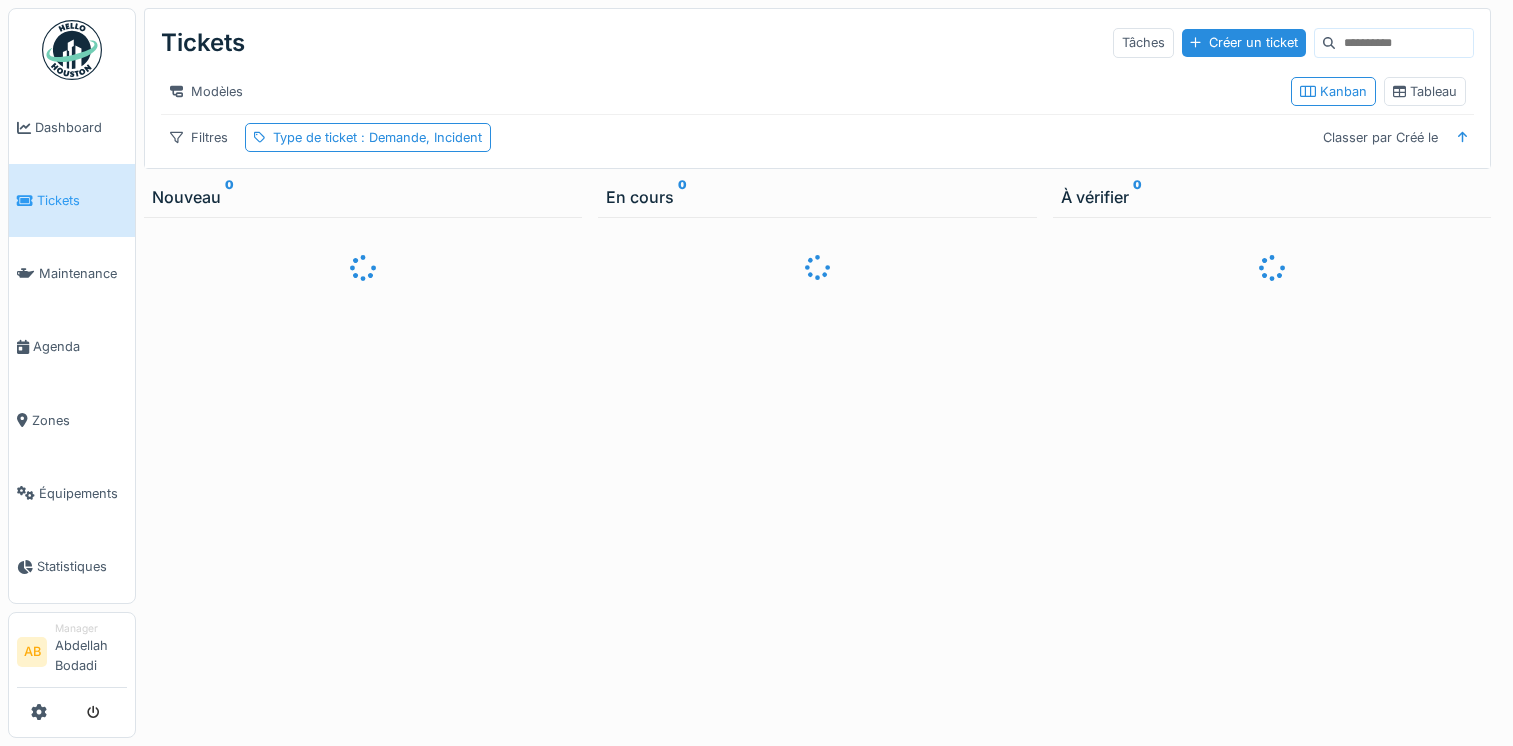 scroll, scrollTop: 0, scrollLeft: 0, axis: both 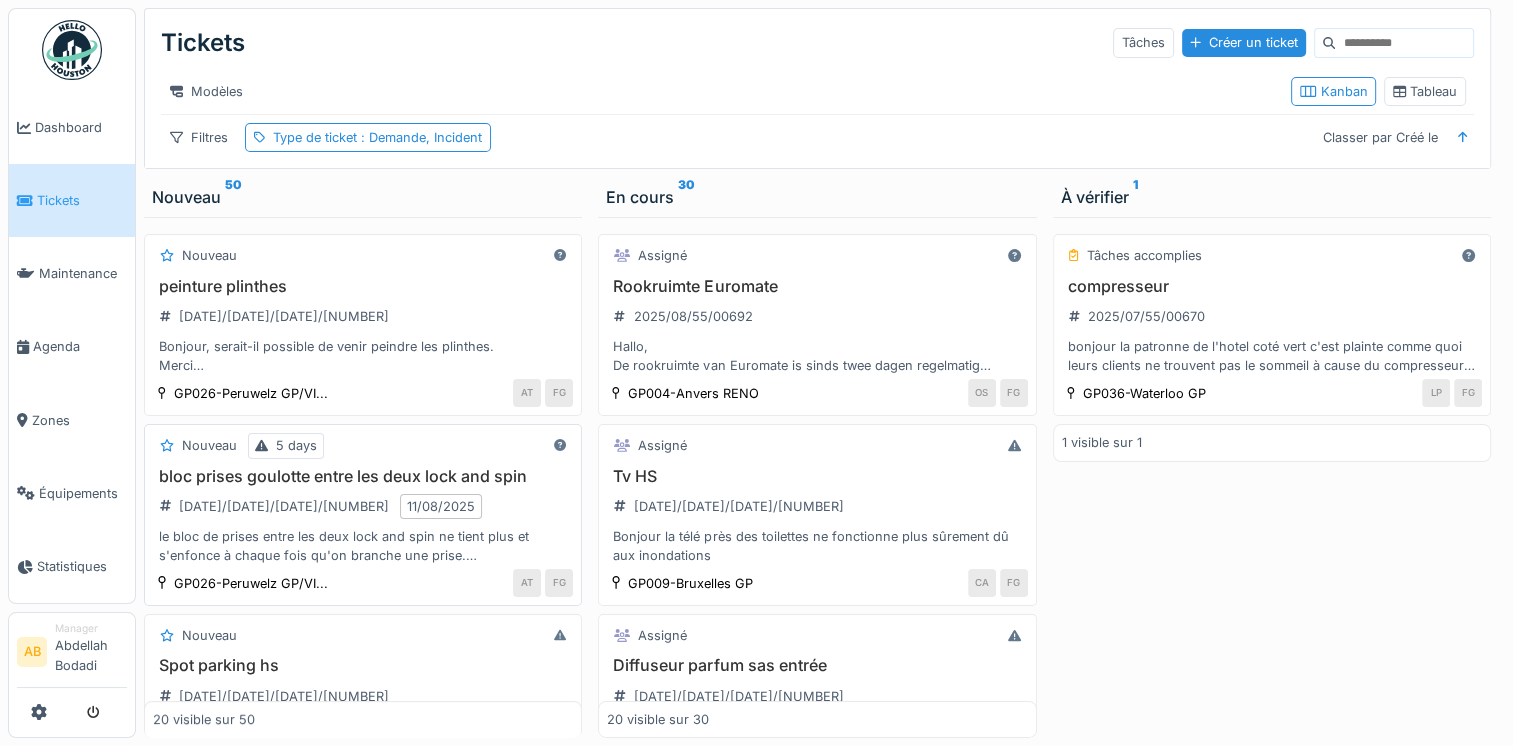 click on "le bloc de prises entre les deux lock and spin ne tient plus et s'enfonce à chaque fois qu'on branche une prise.
Un faux contact se fait et fait s'éteindre les machines qui sont autour." at bounding box center (363, 546) 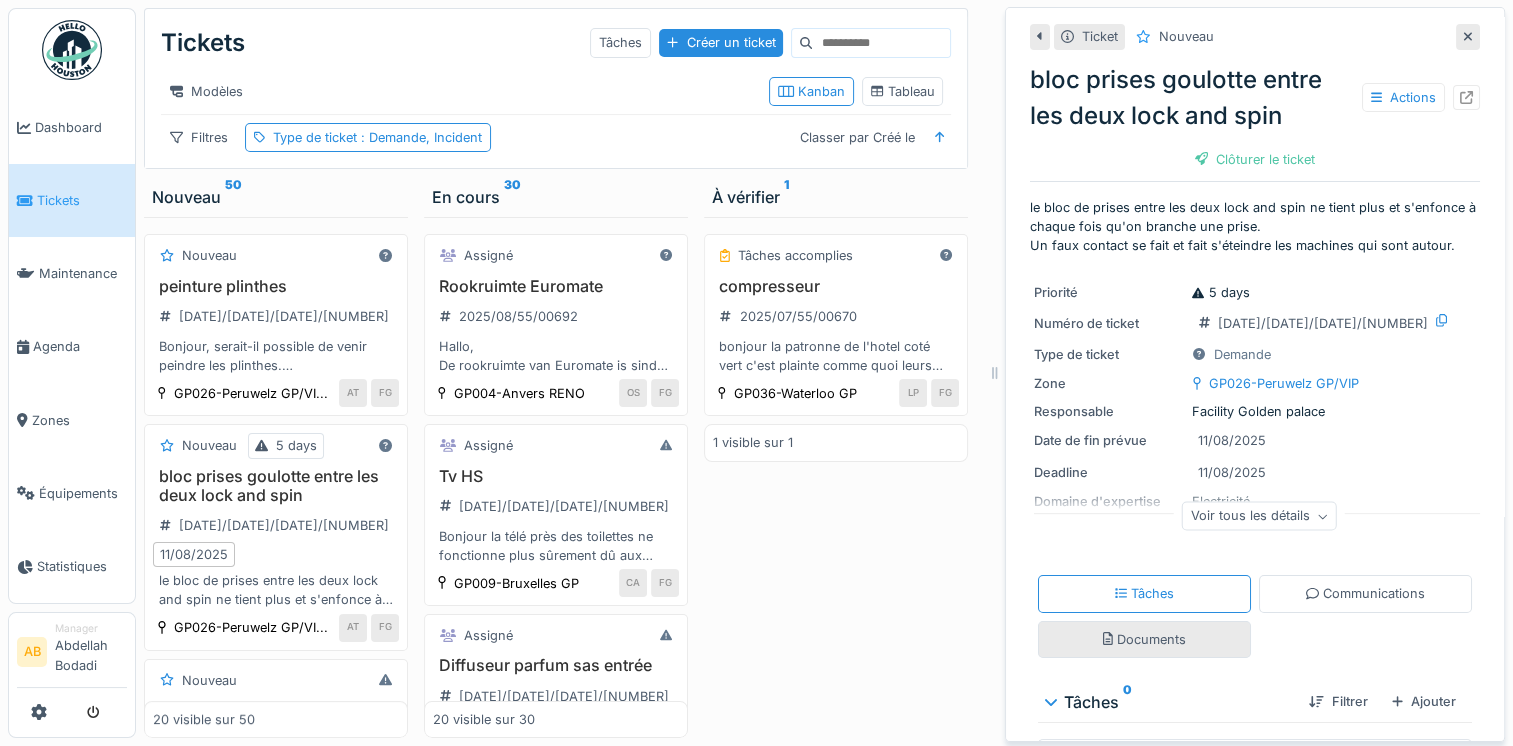 click on "Documents" at bounding box center (1144, 639) 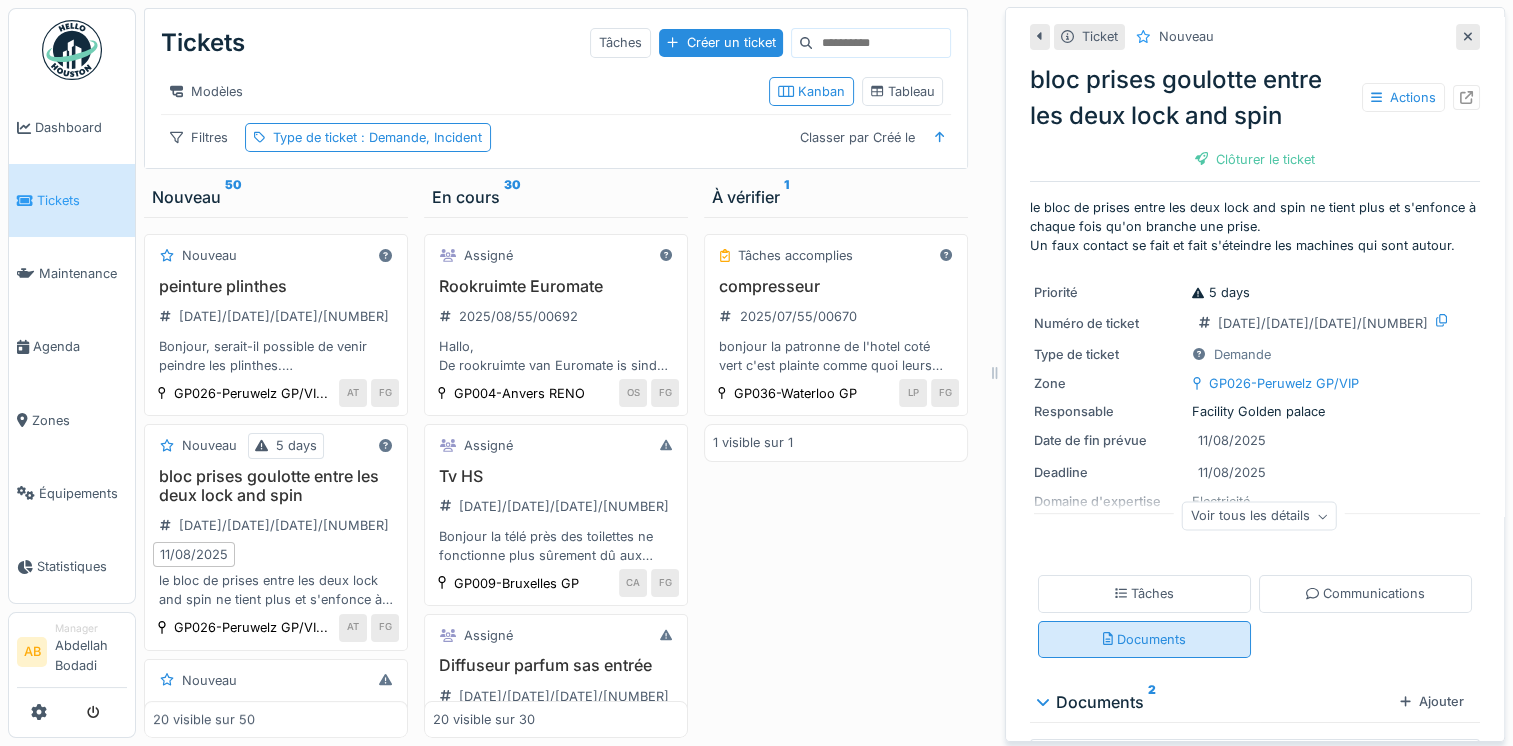scroll, scrollTop: 15, scrollLeft: 0, axis: vertical 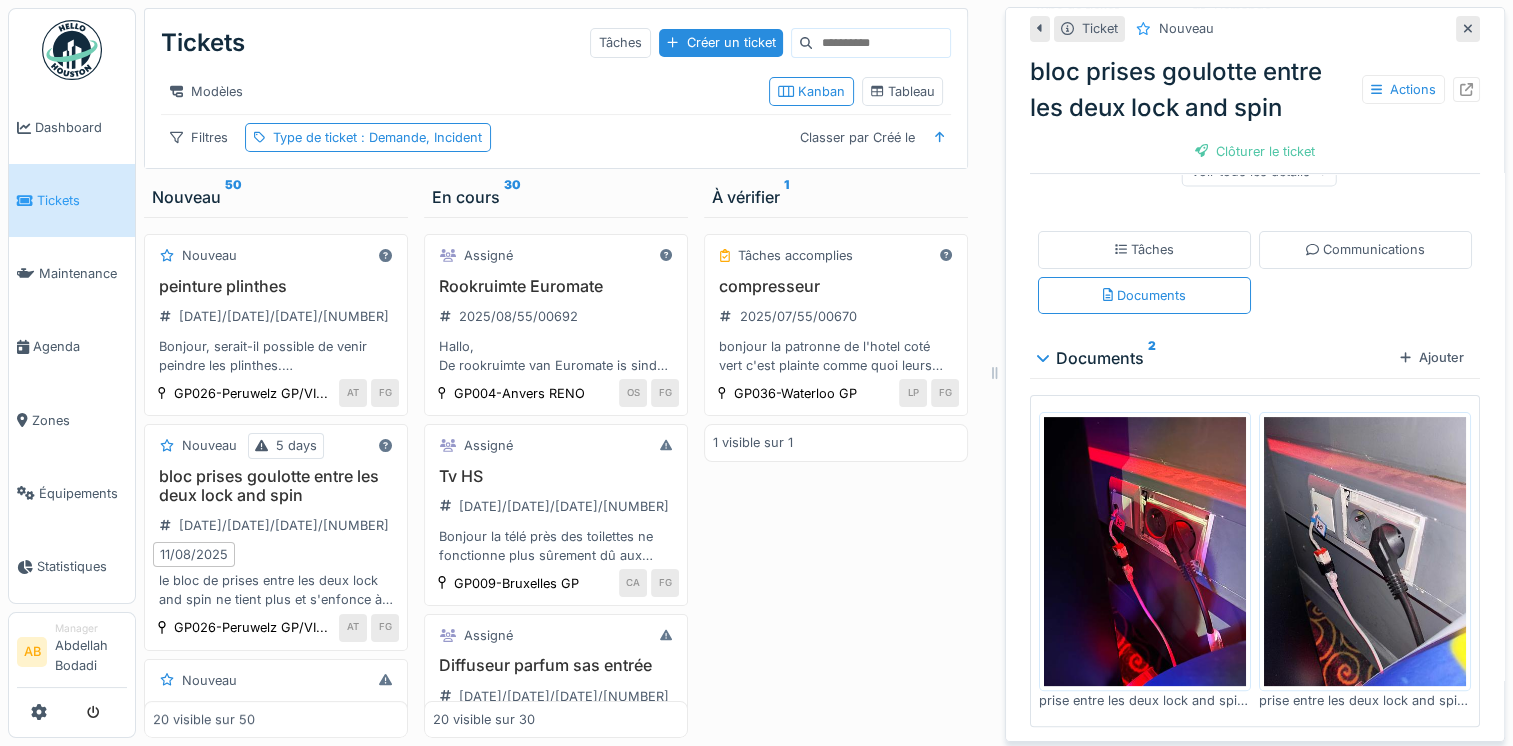 click at bounding box center [1145, 551] 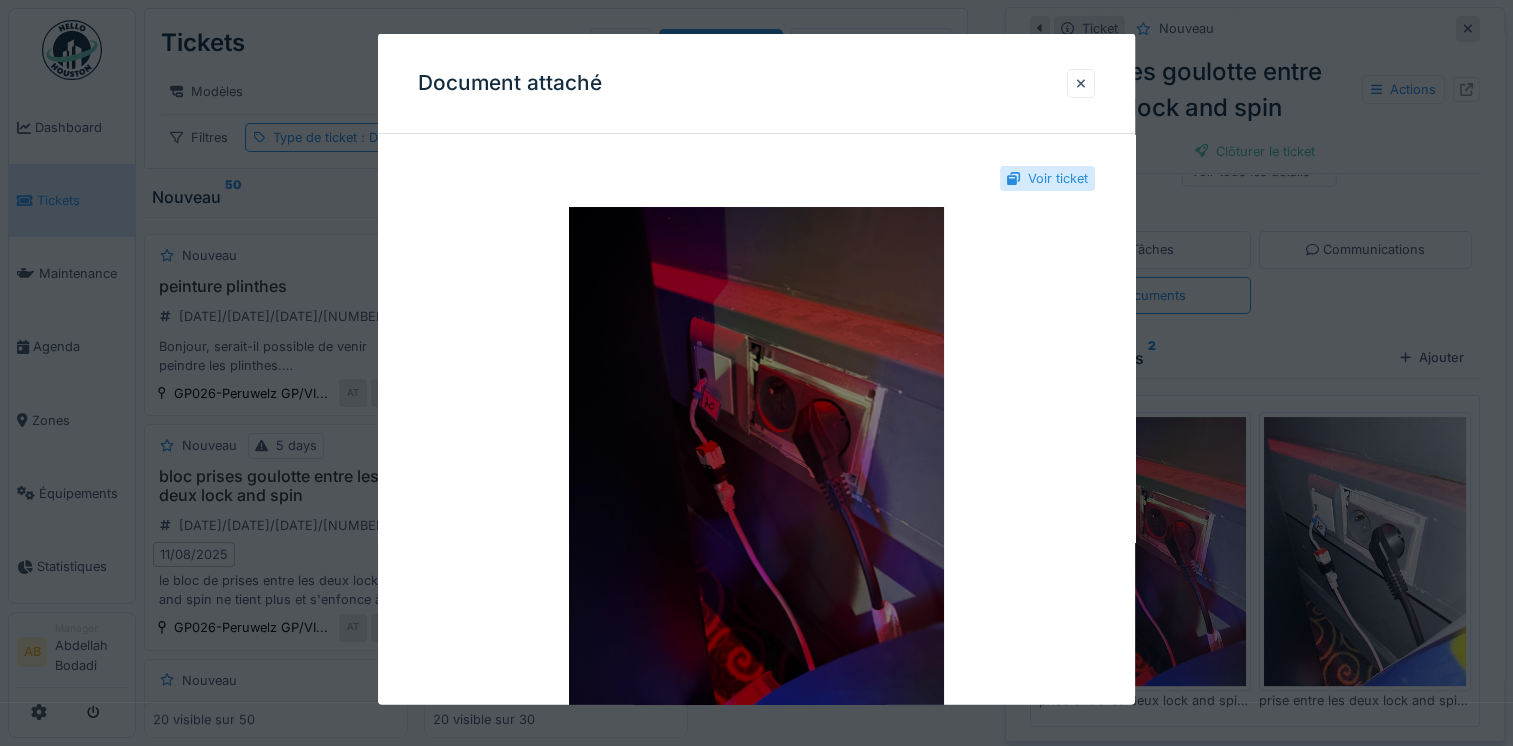 scroll, scrollTop: 0, scrollLeft: 0, axis: both 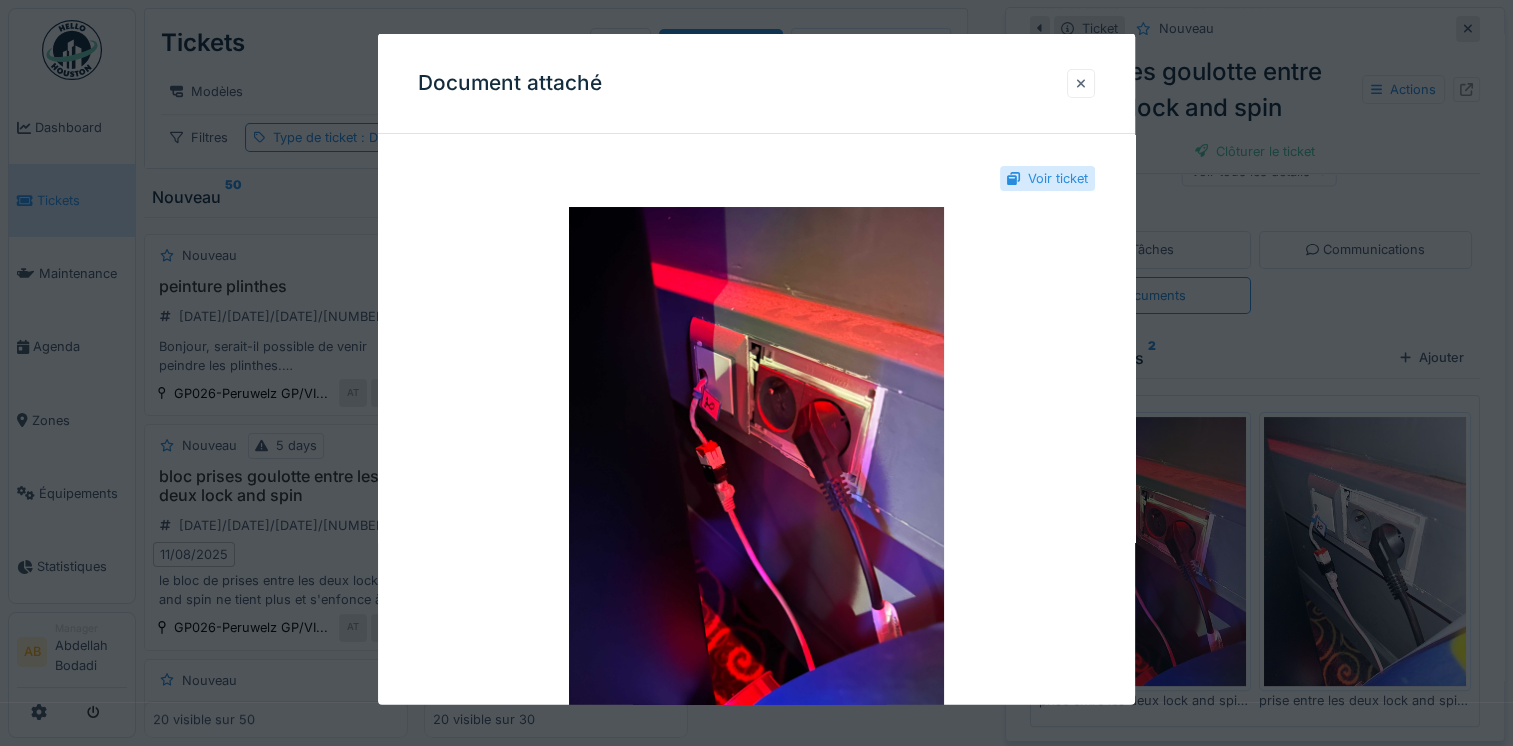 click at bounding box center [1081, 82] 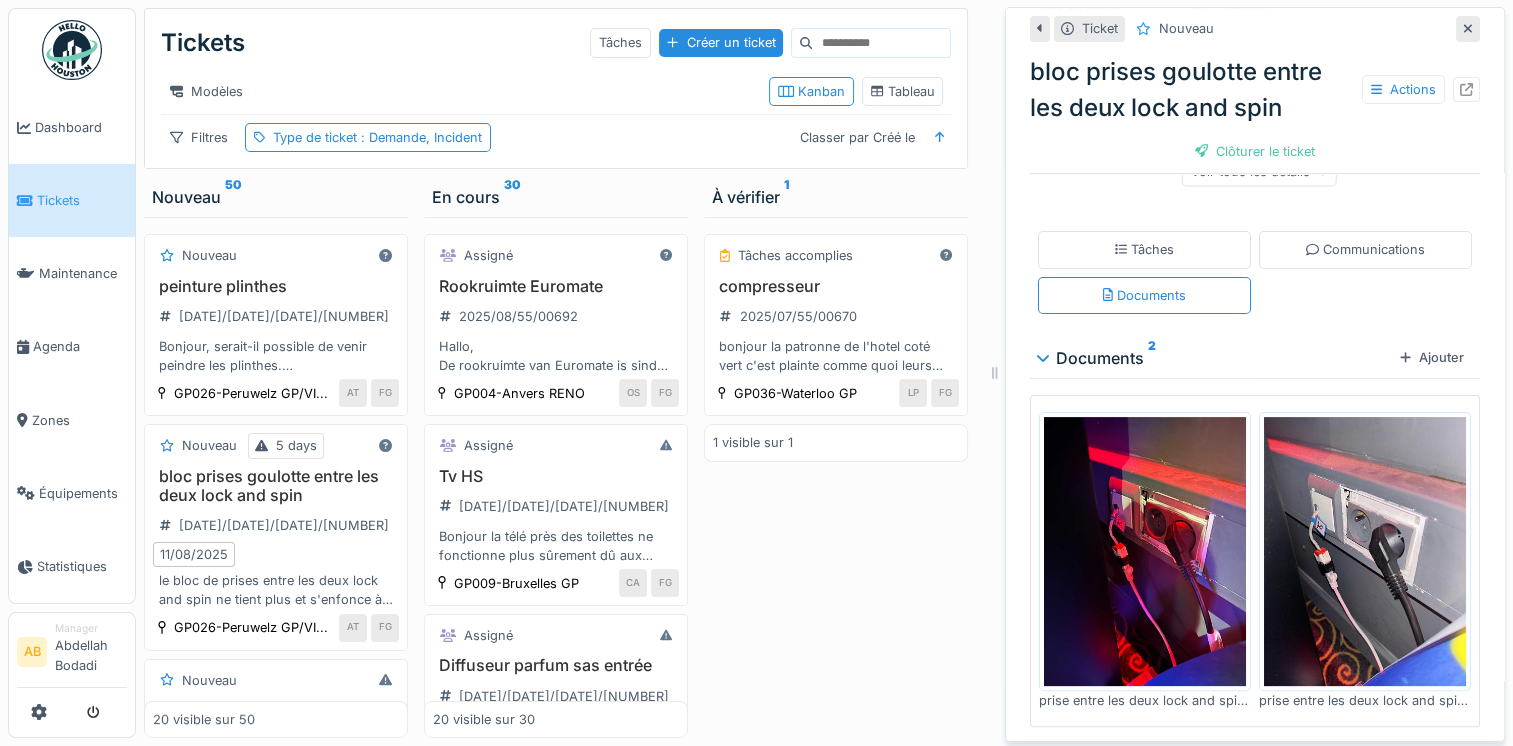 click at bounding box center [1145, 551] 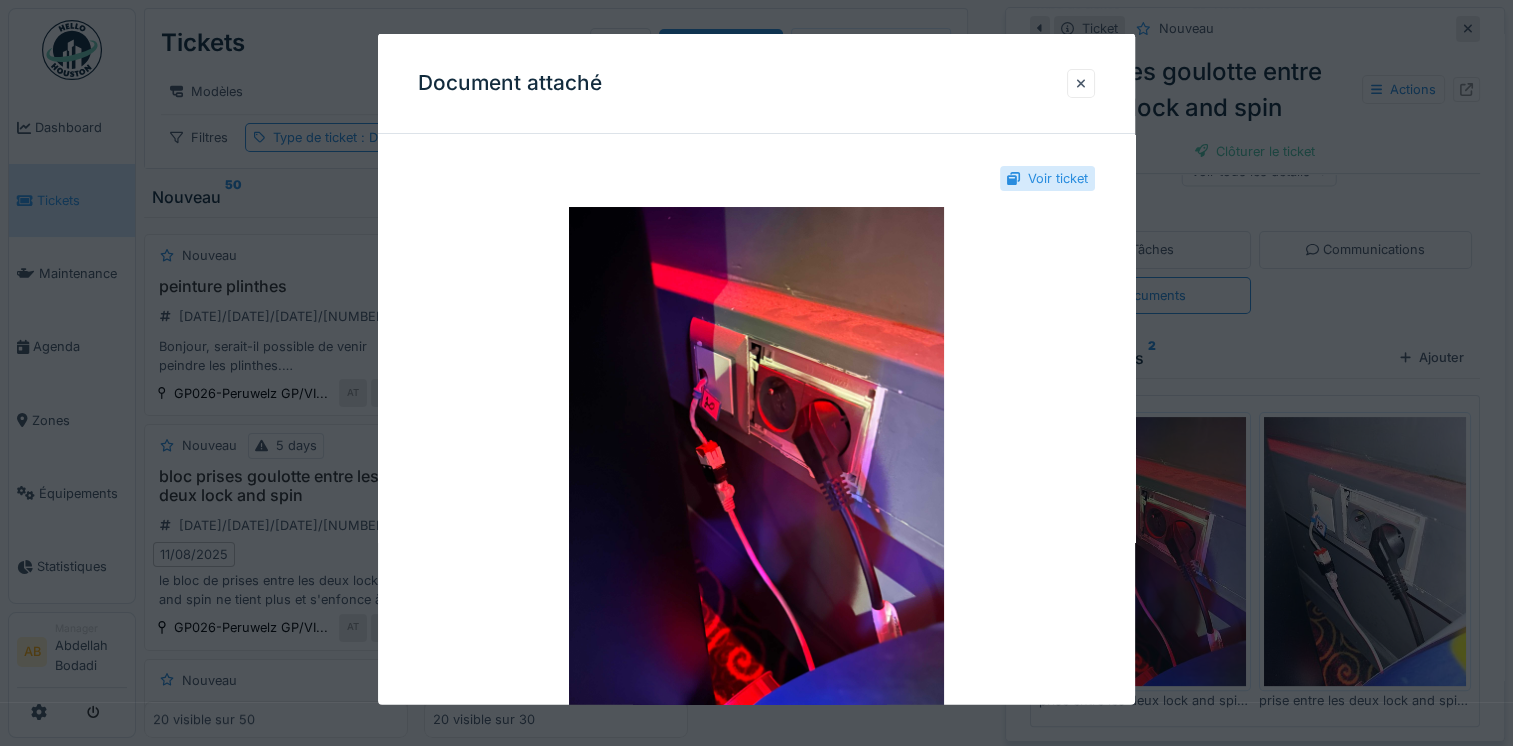 click at bounding box center (756, 373) 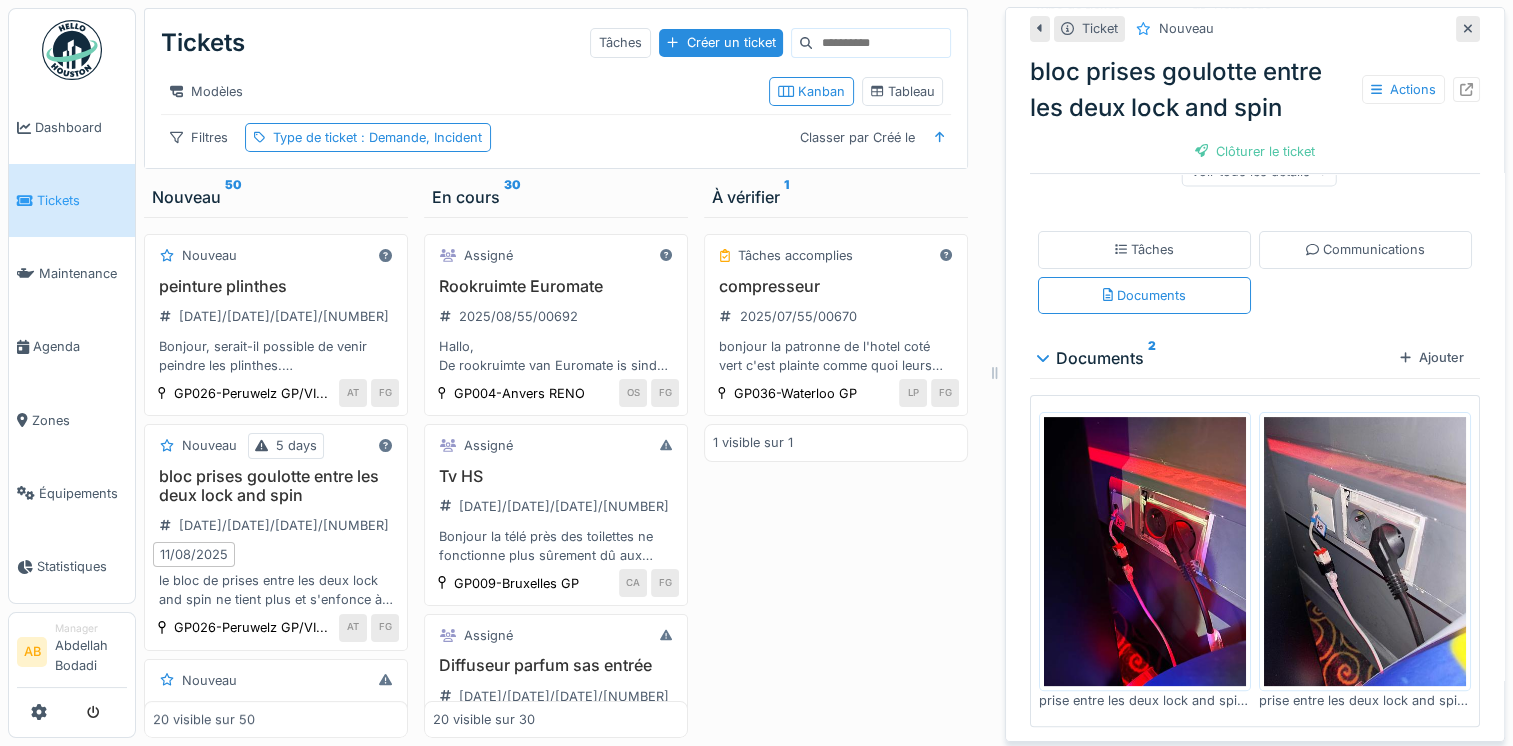 click at bounding box center [1365, 551] 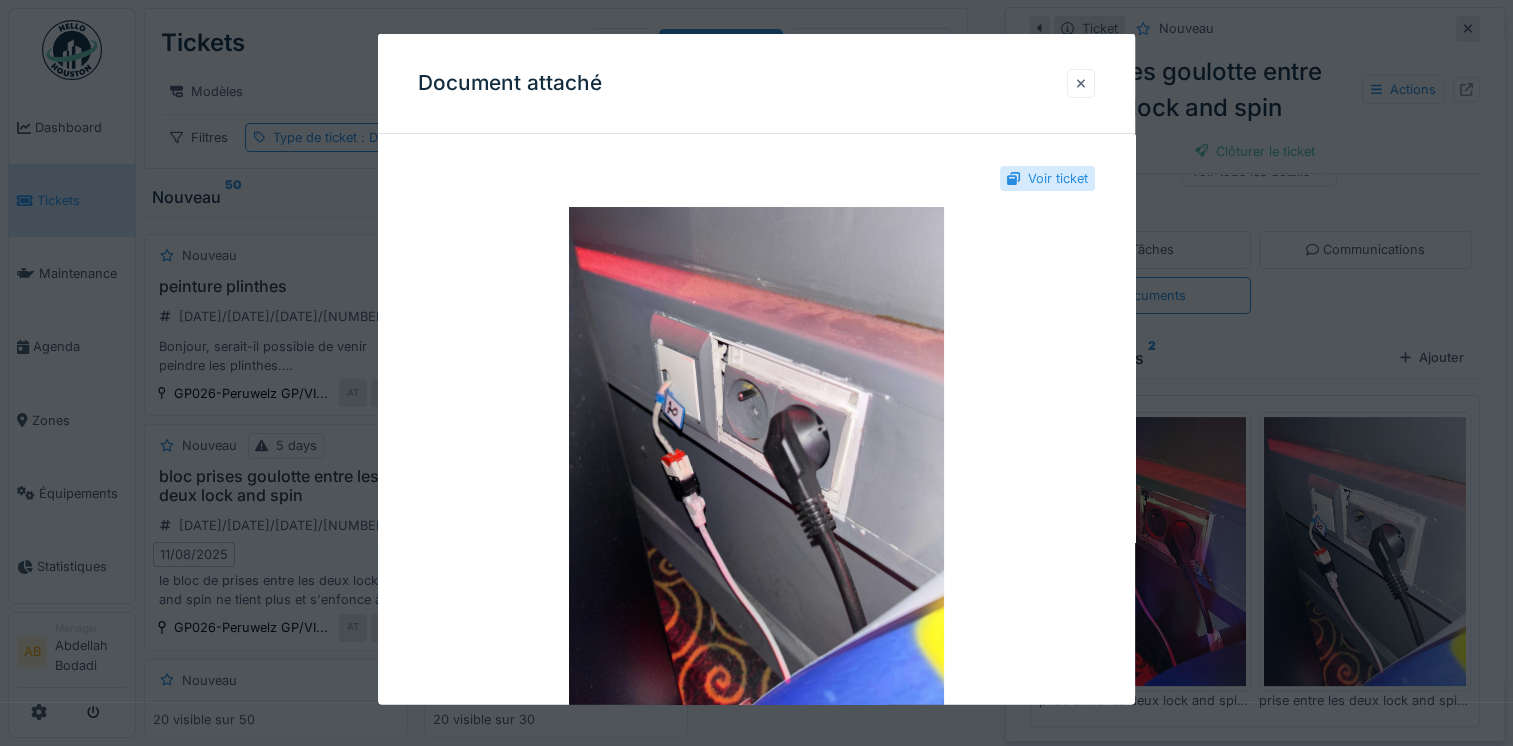 click at bounding box center (1081, 82) 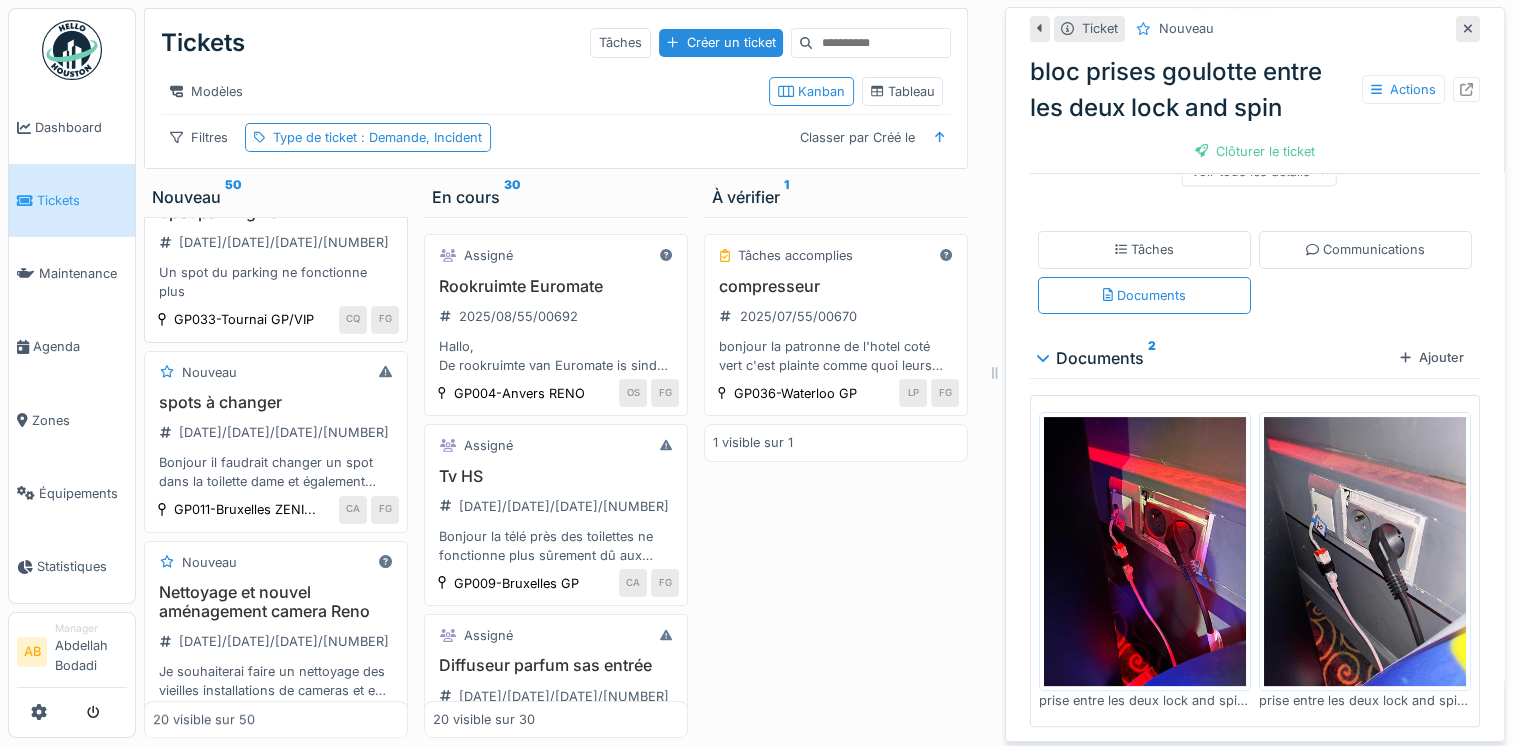 scroll, scrollTop: 500, scrollLeft: 0, axis: vertical 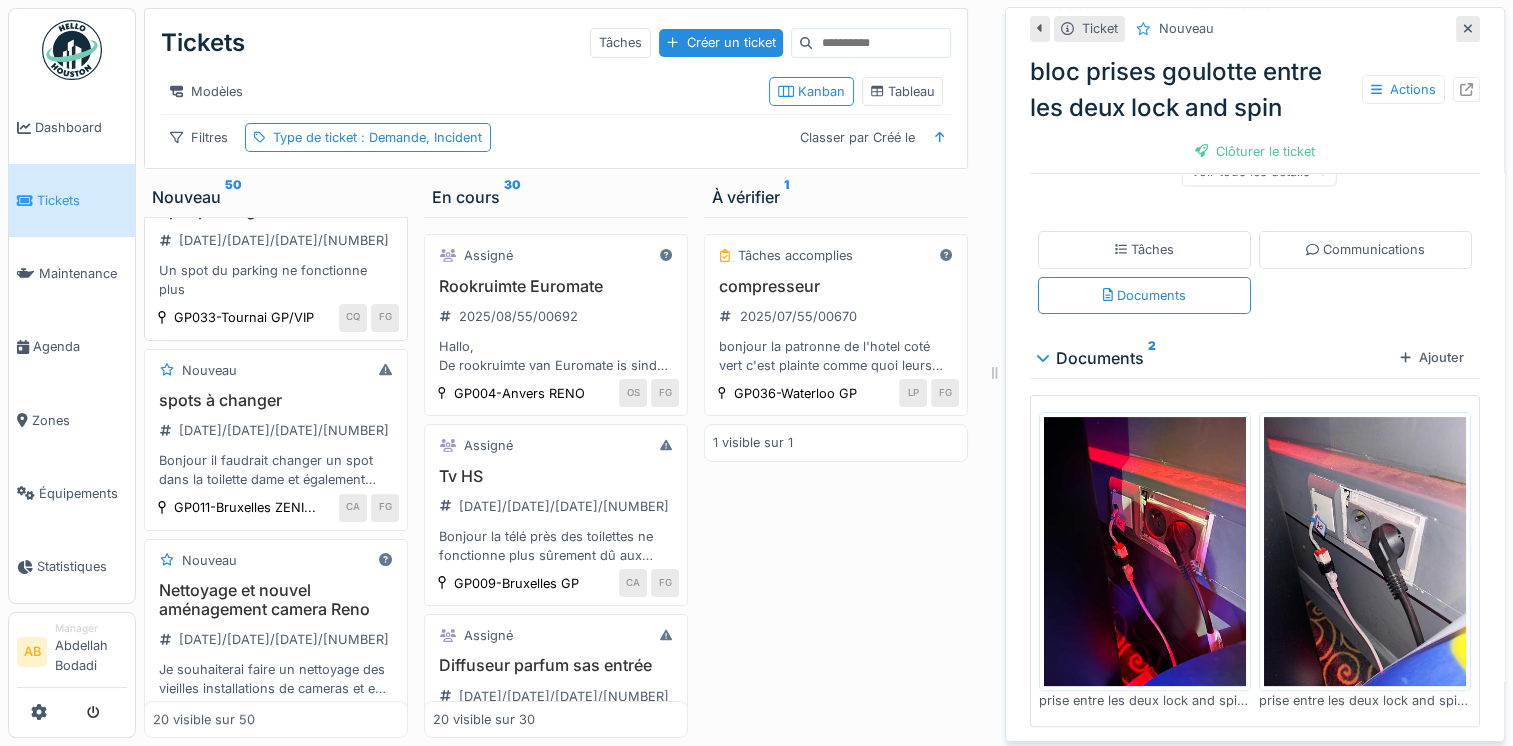 click on "Un spot du parking ne fonctionne plus" at bounding box center [276, 280] 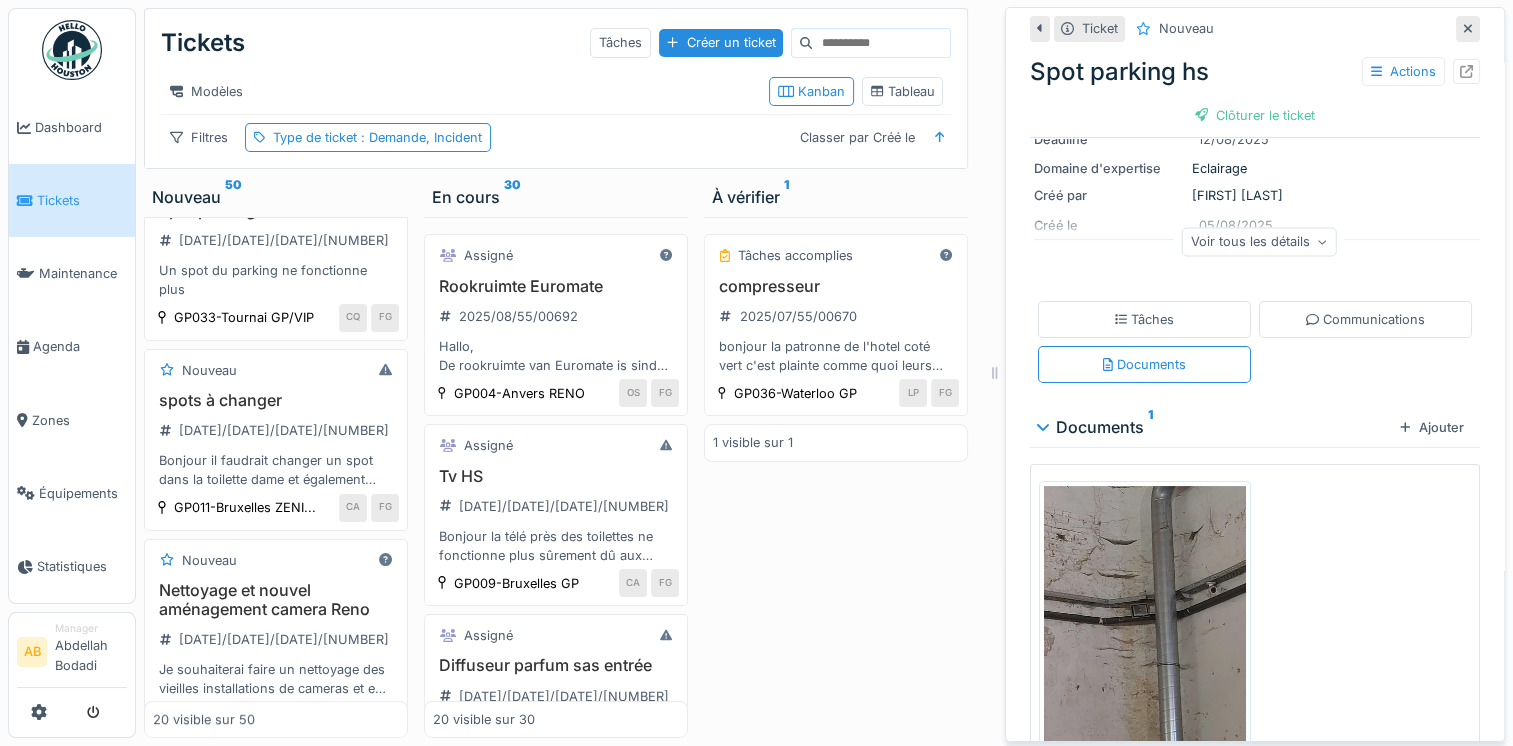 scroll, scrollTop: 269, scrollLeft: 0, axis: vertical 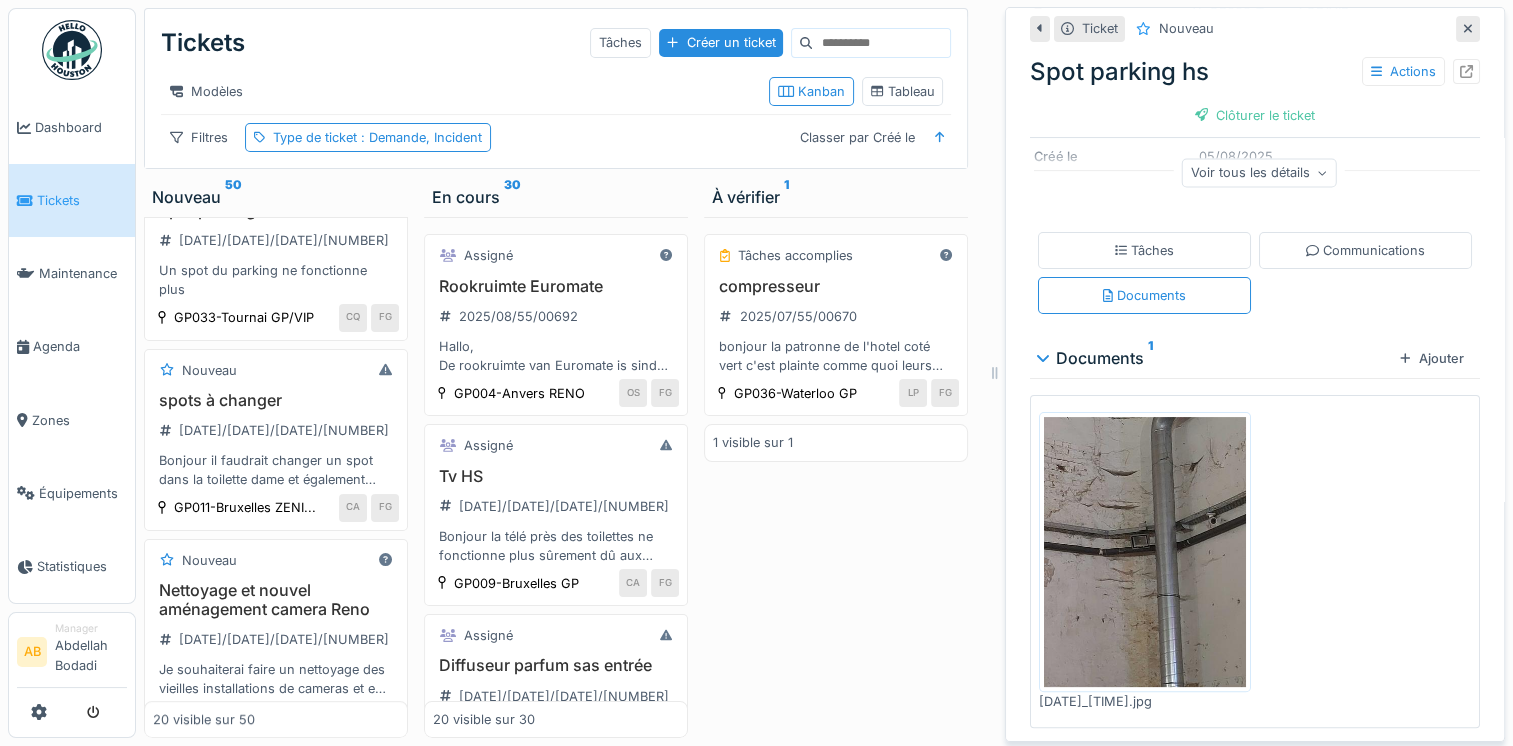 click at bounding box center (1145, 551) 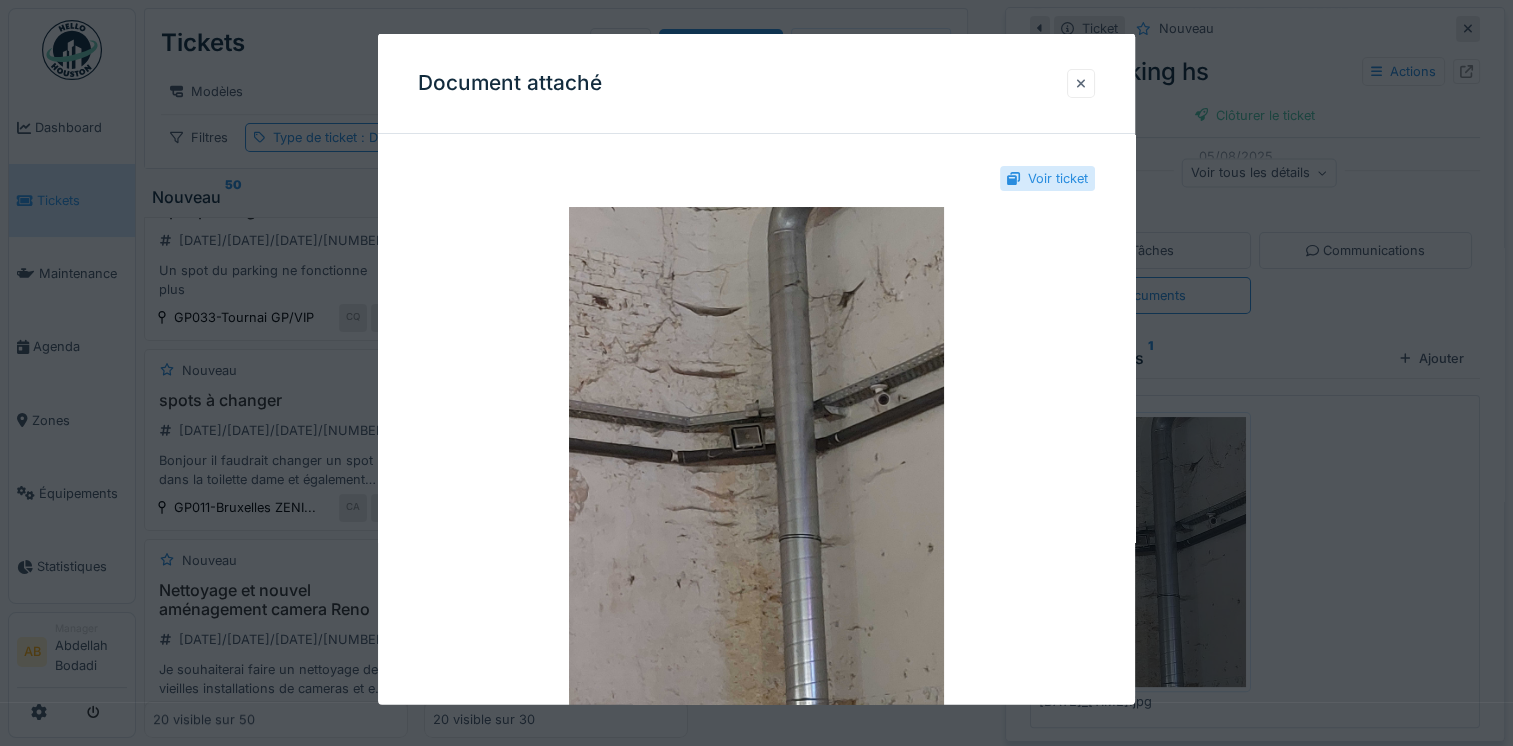 click at bounding box center (1081, 82) 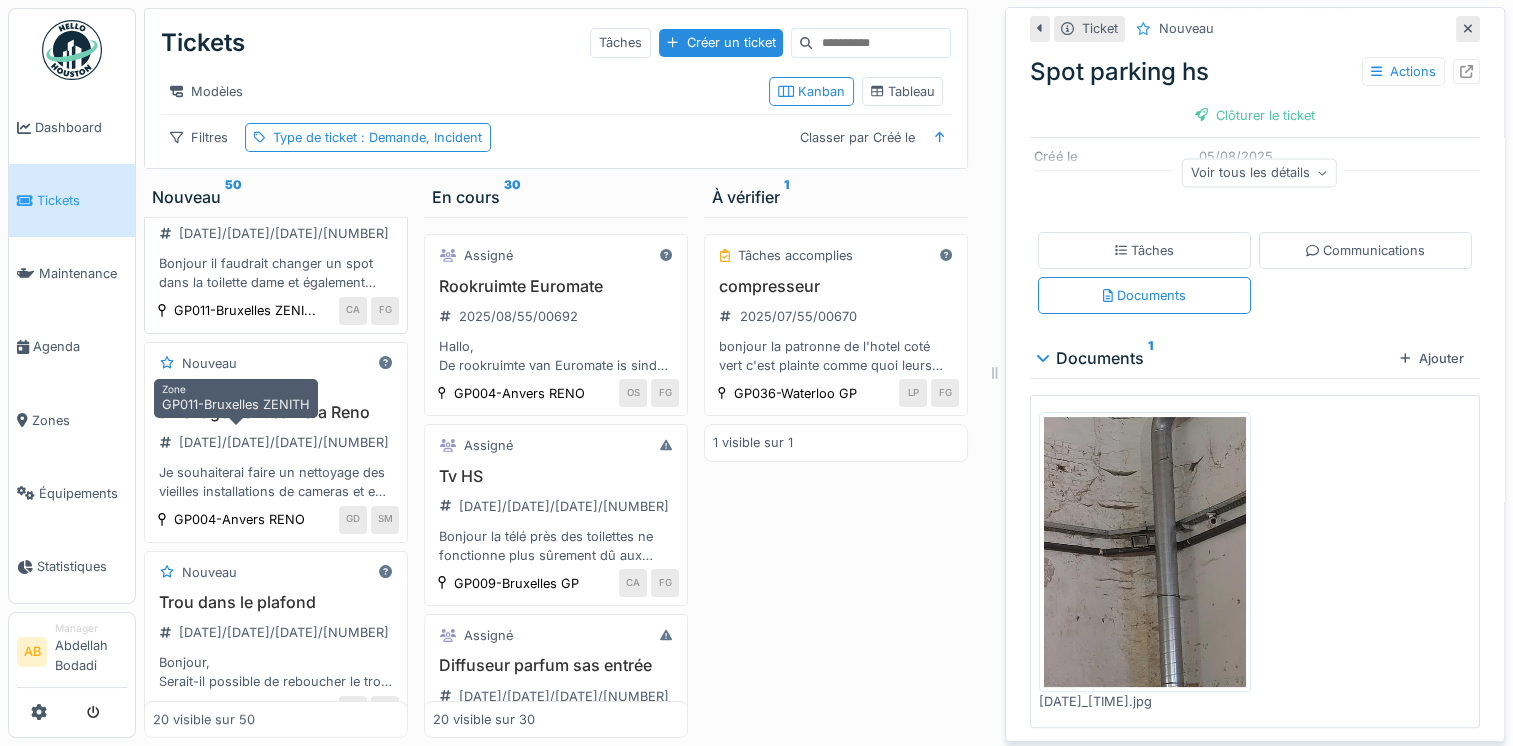 scroll, scrollTop: 700, scrollLeft: 0, axis: vertical 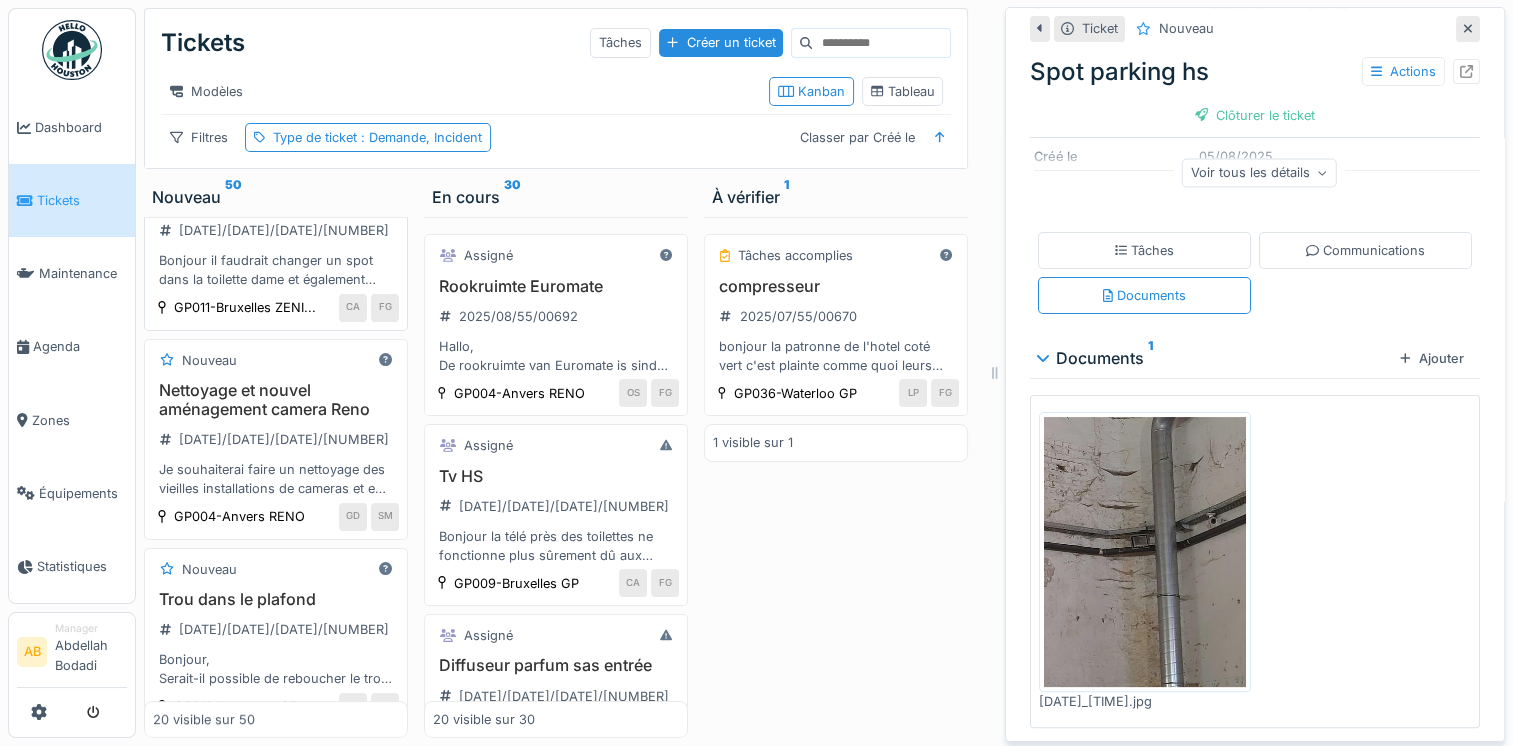 click on "Bonjour il faudrait changer un spot dans la toilette dame et également dans les WC privé
Merci" at bounding box center (276, 270) 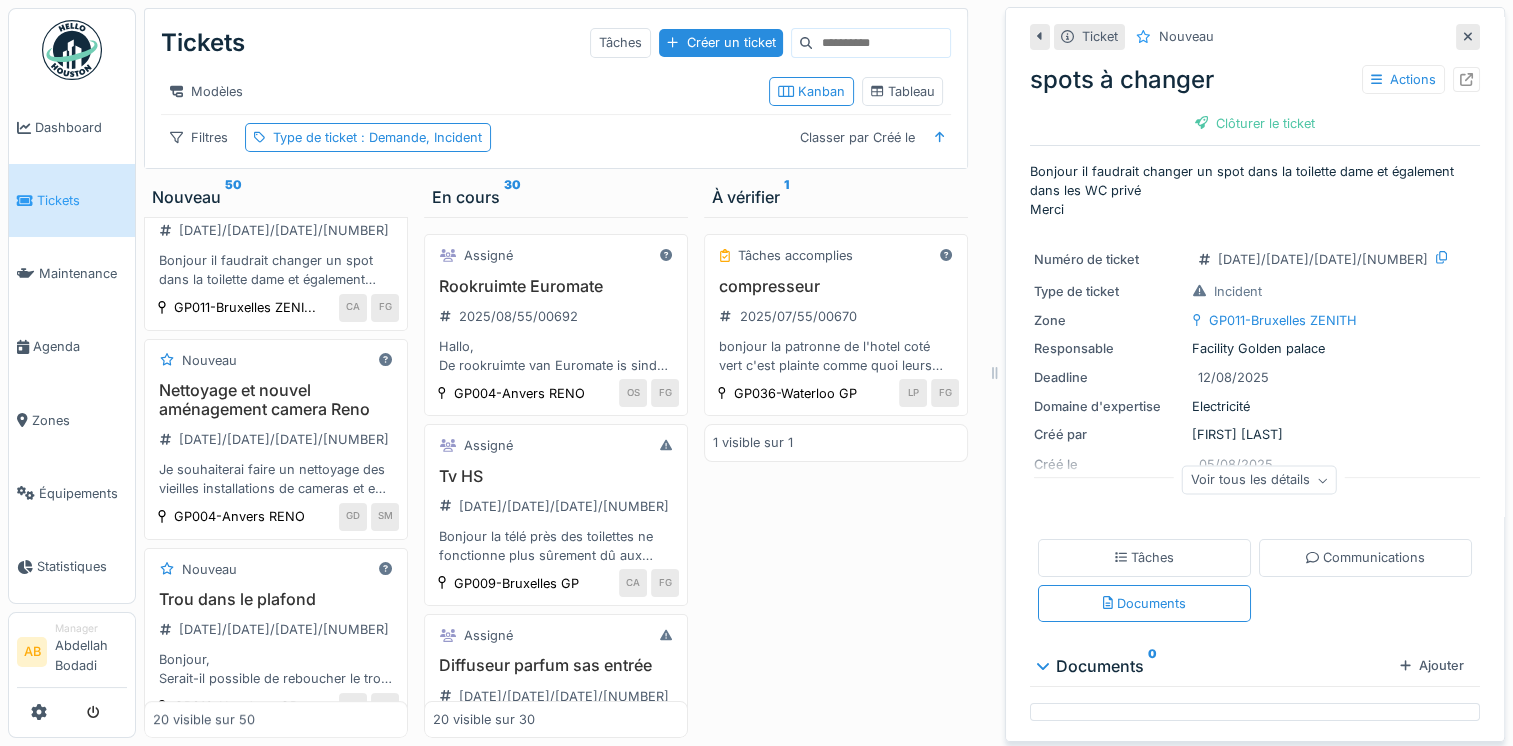 scroll, scrollTop: 3, scrollLeft: 0, axis: vertical 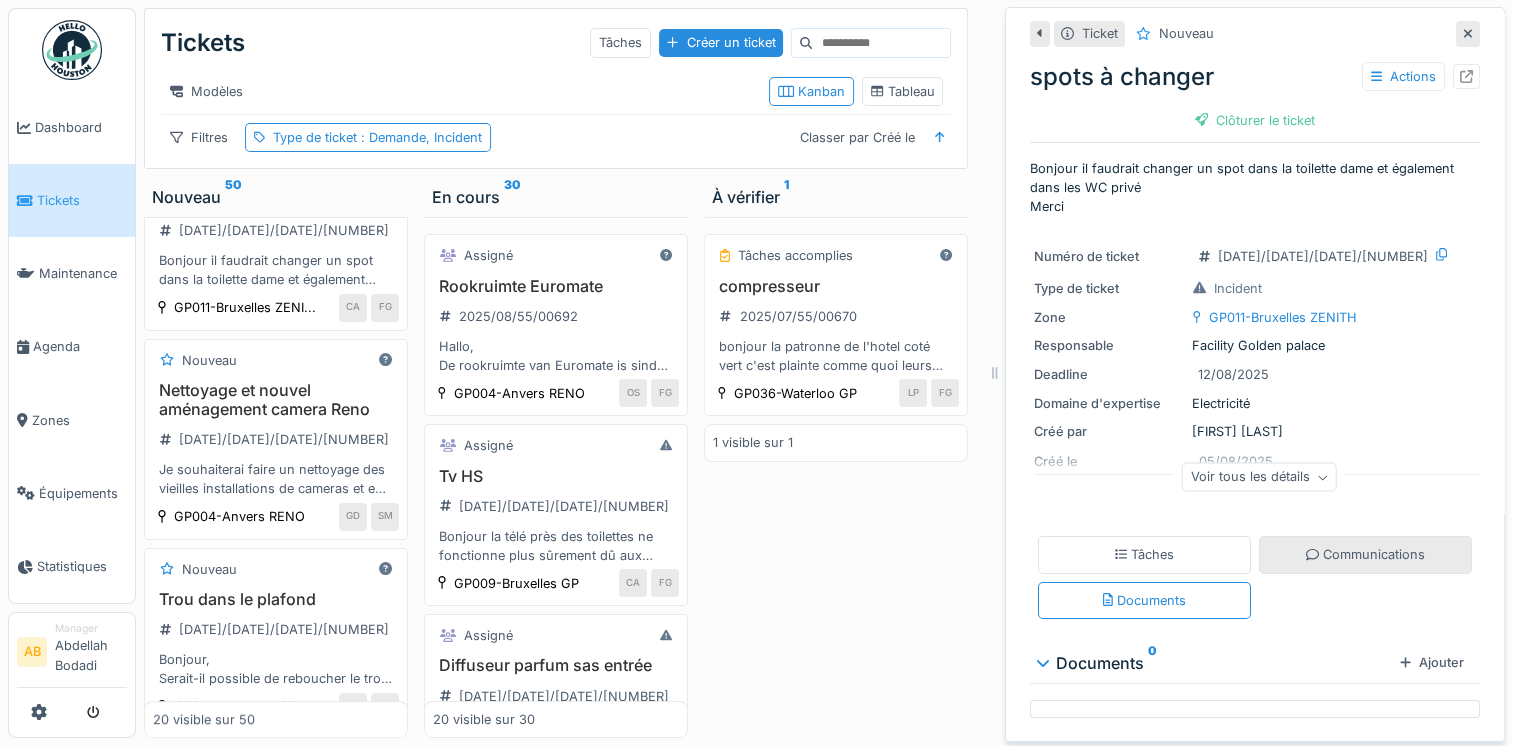 click on "Communications" at bounding box center [1365, 554] 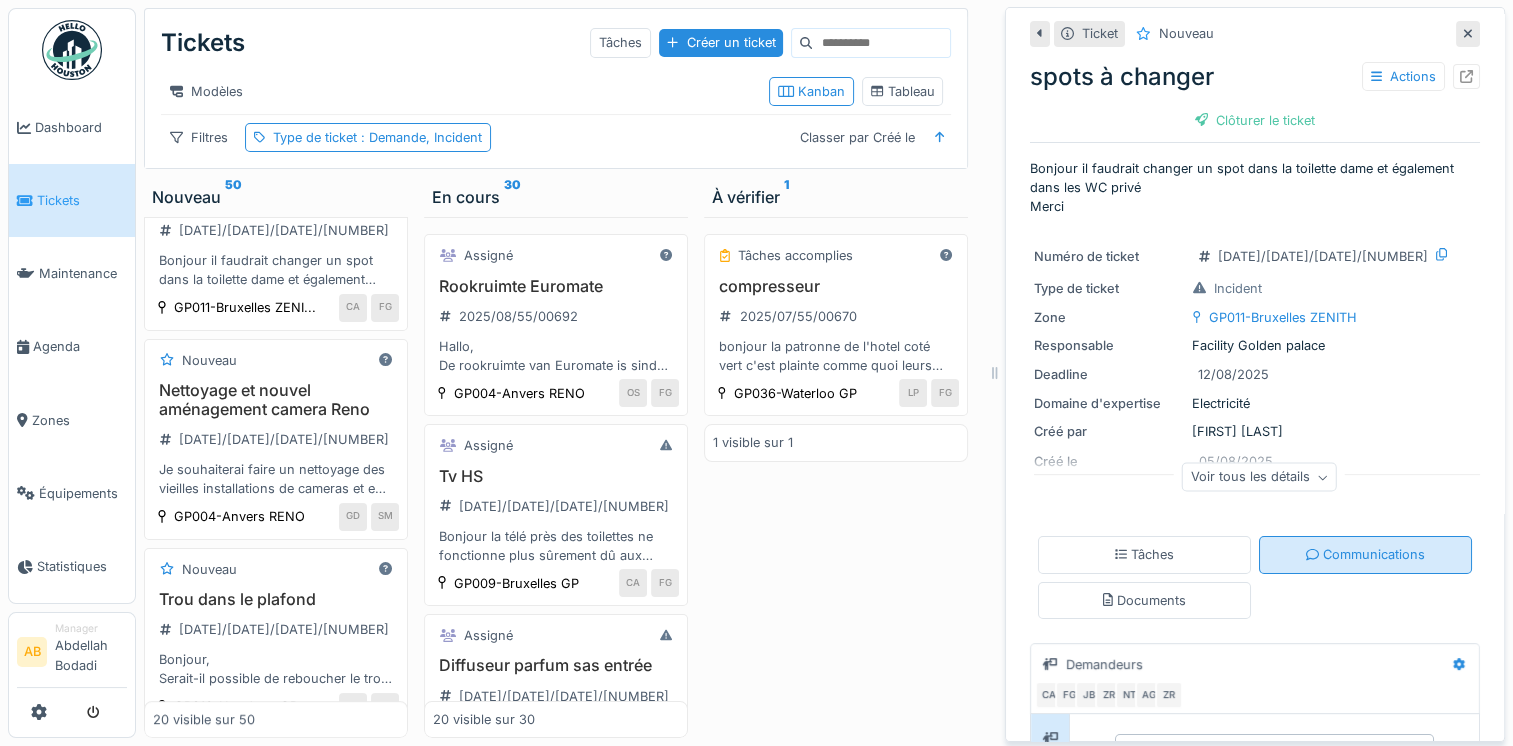 scroll, scrollTop: 15, scrollLeft: 0, axis: vertical 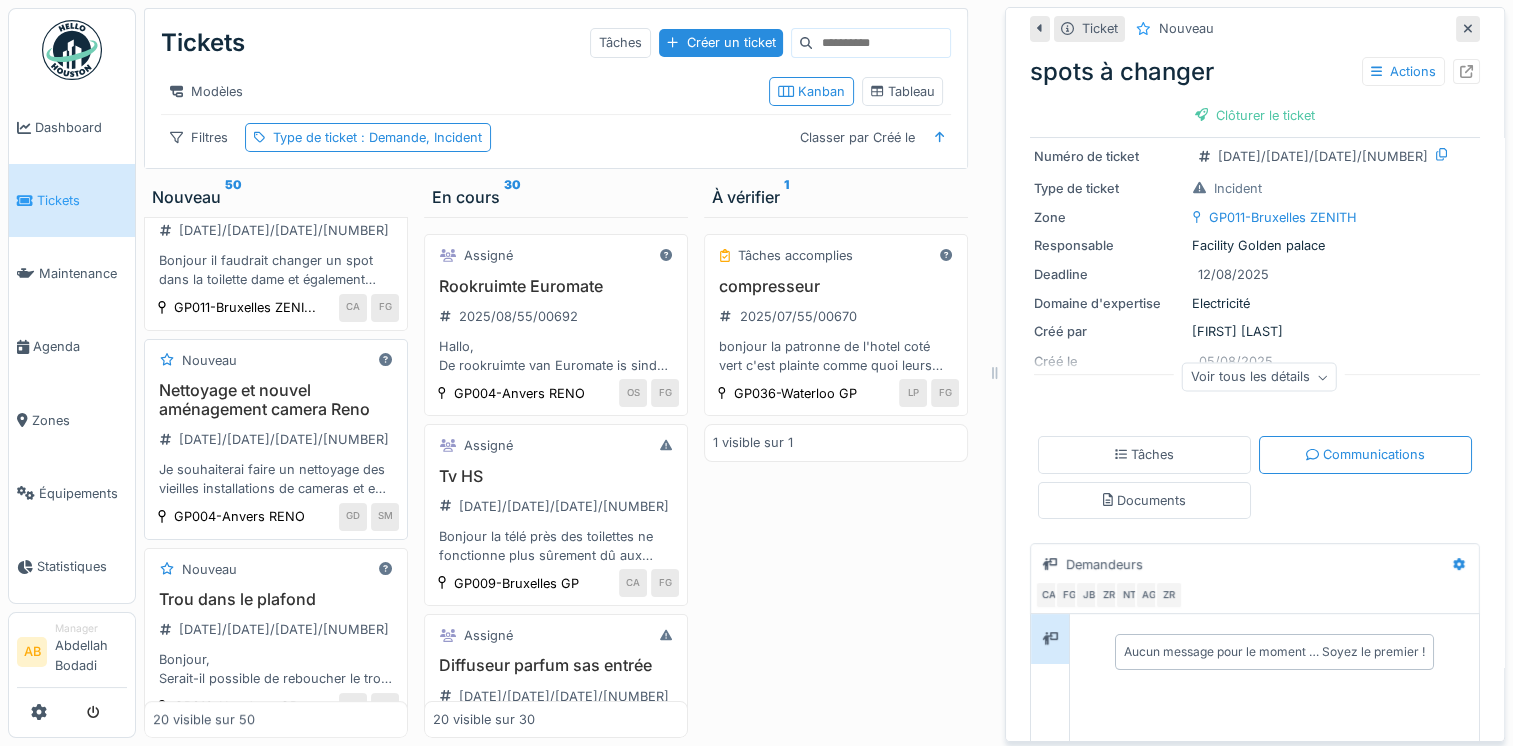 click on "Nettoyage et nouvel aménagement camera Reno" at bounding box center (276, 400) 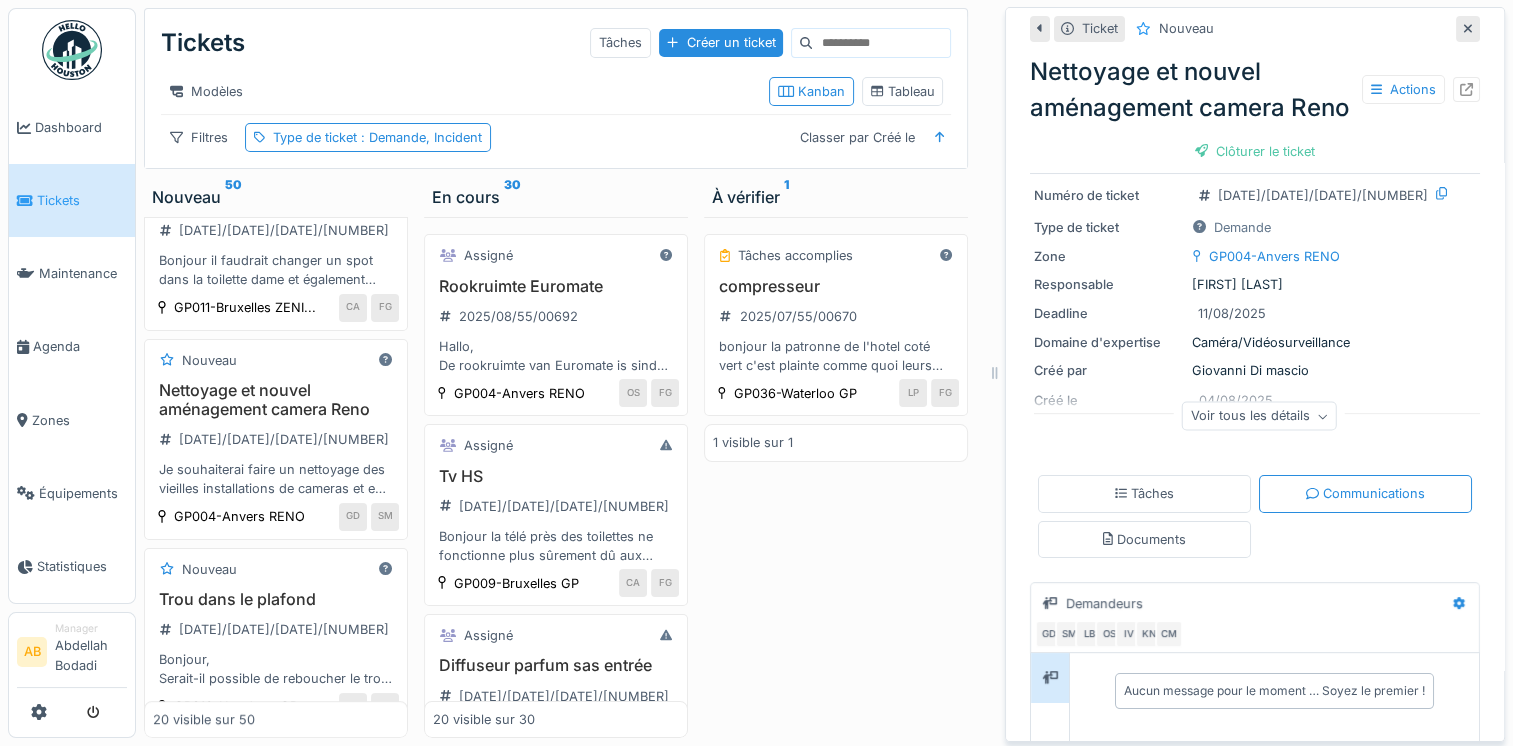 scroll, scrollTop: 0, scrollLeft: 0, axis: both 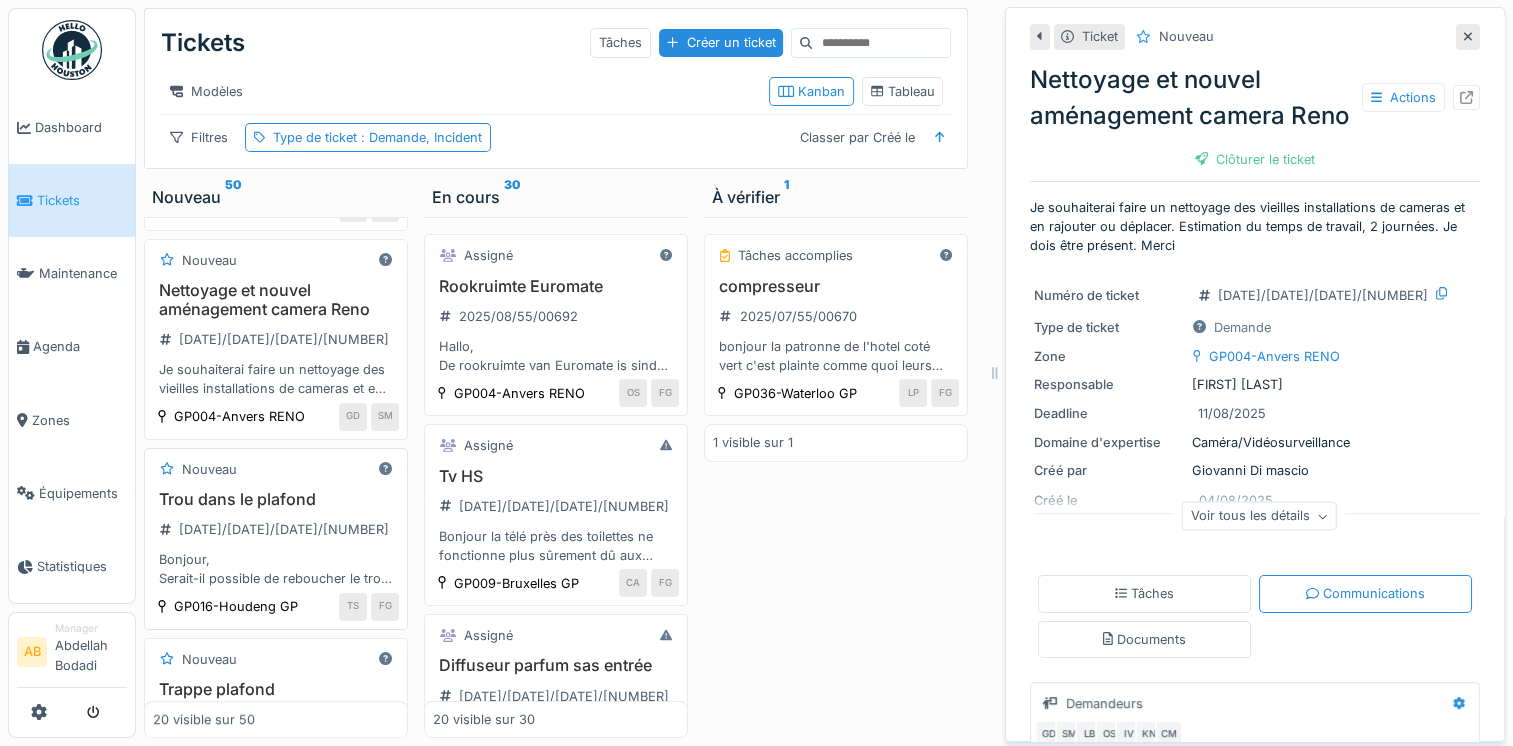 click on "Nouveau" at bounding box center [276, 469] 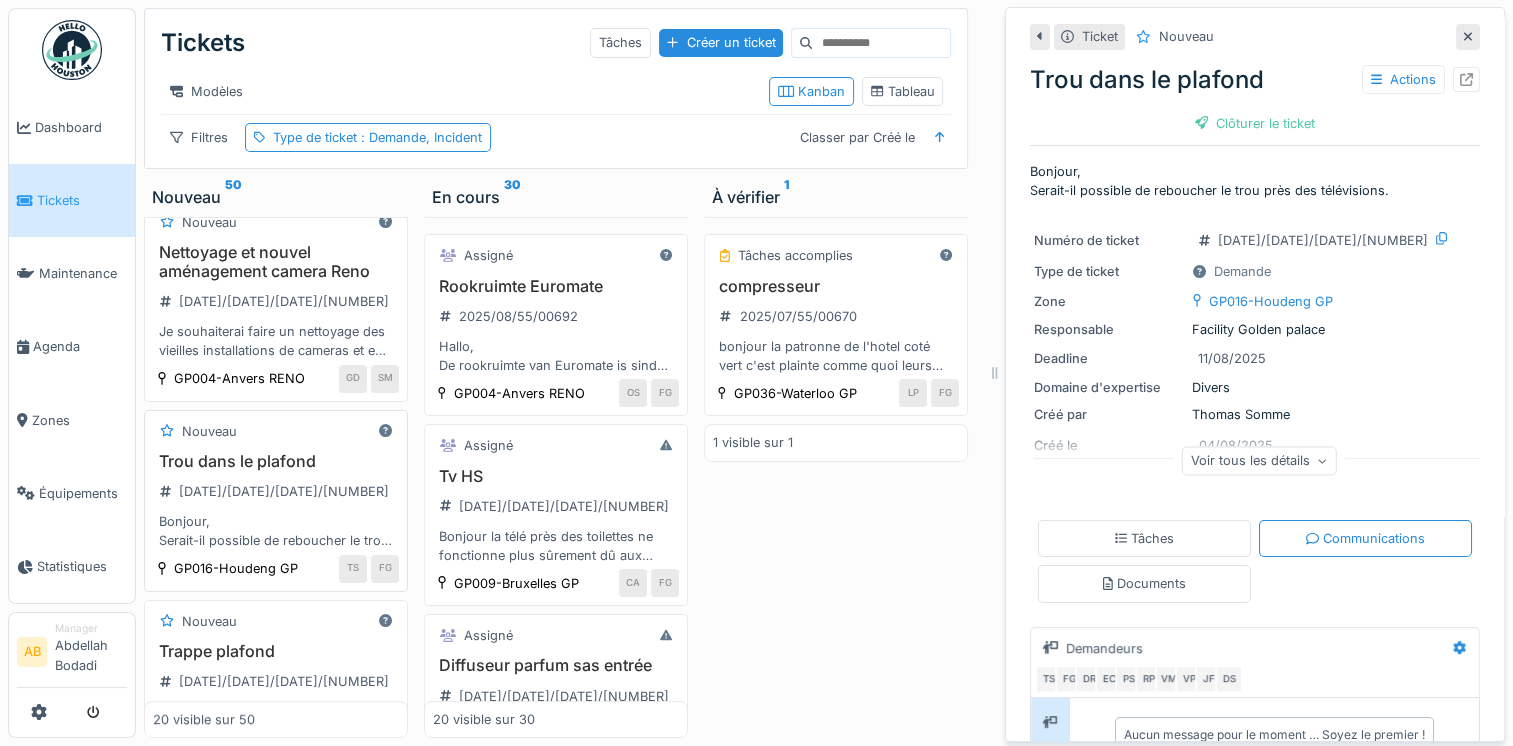 scroll, scrollTop: 900, scrollLeft: 0, axis: vertical 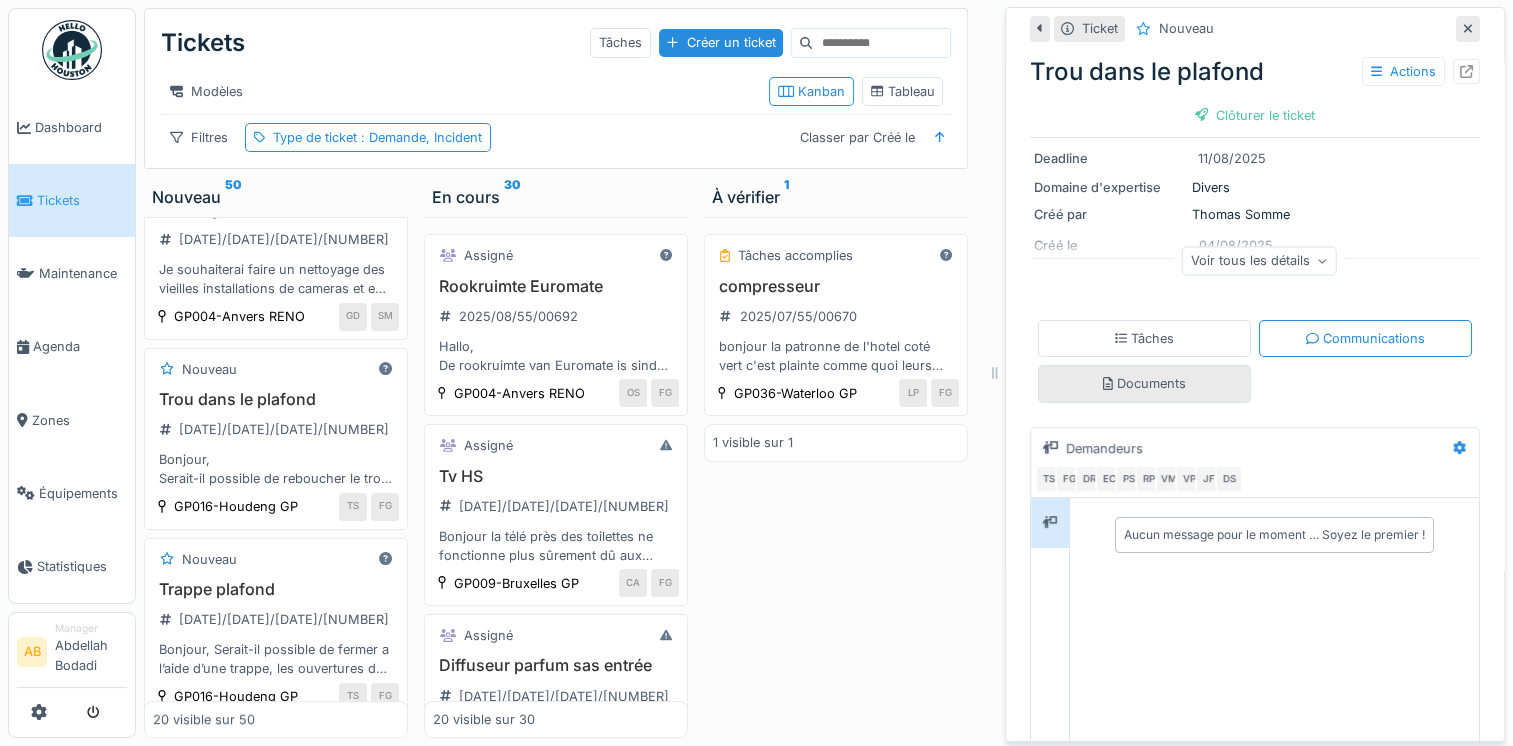click on "Documents" at bounding box center [1144, 383] 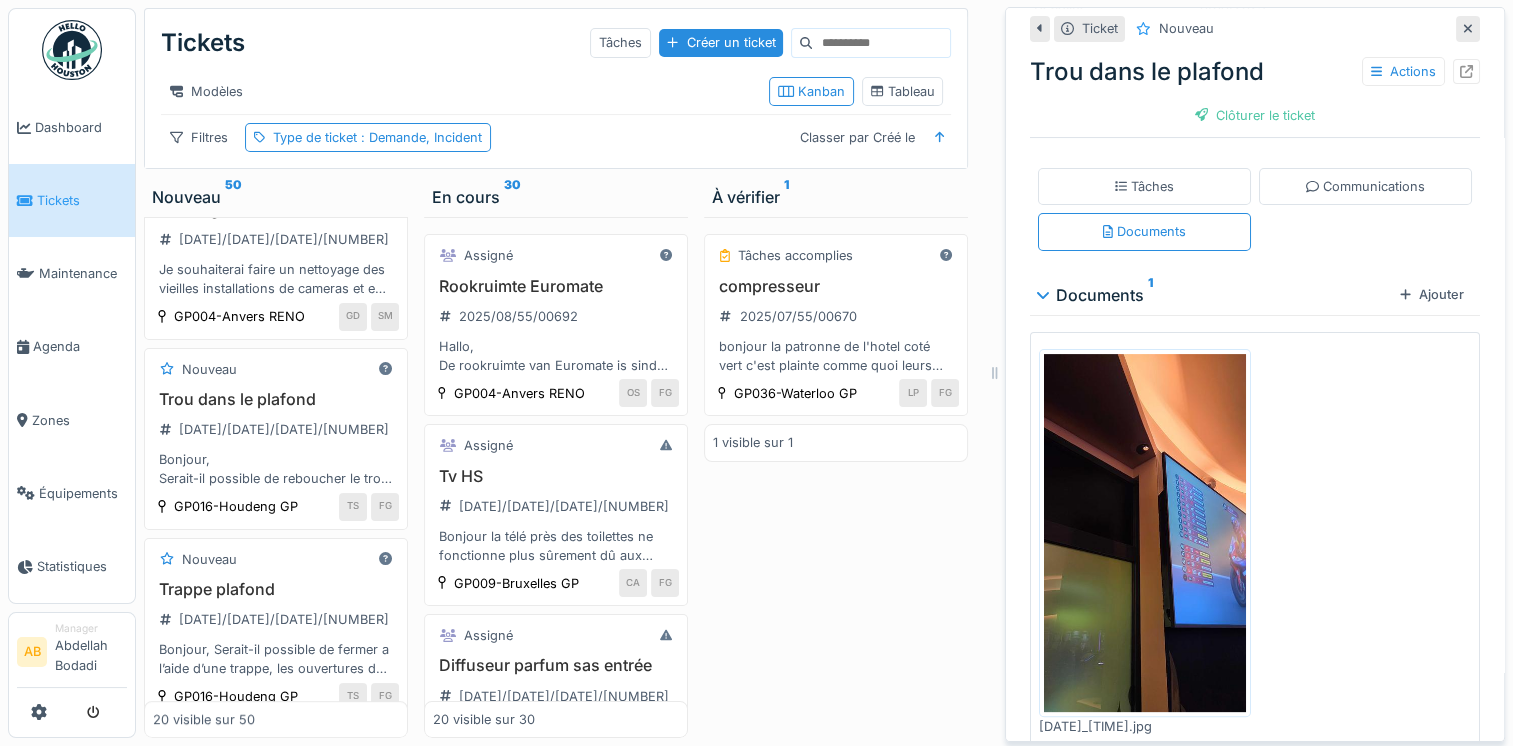 scroll, scrollTop: 375, scrollLeft: 0, axis: vertical 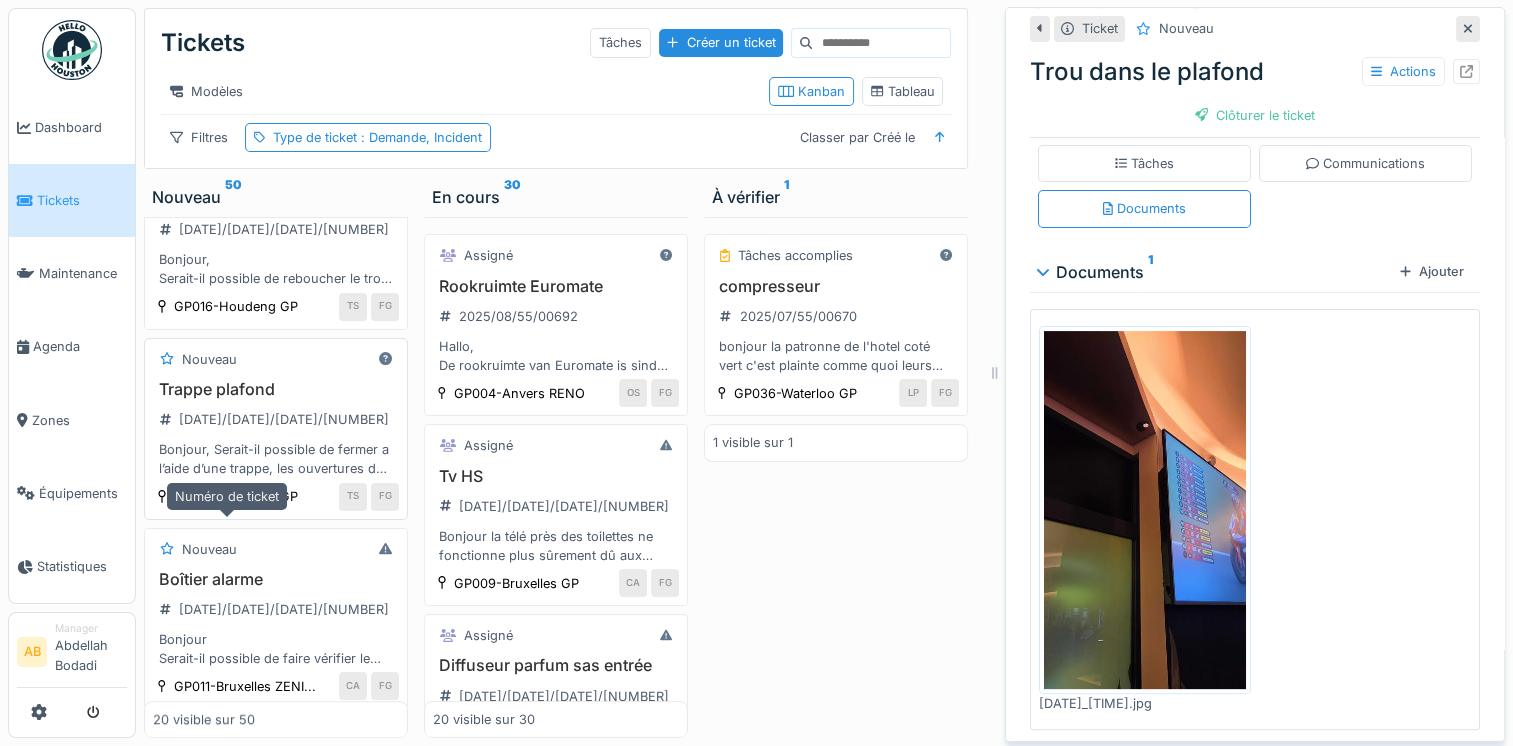 click on "[DATE]/[DATE]/[DATE]/[NUMBER]" at bounding box center (284, 419) 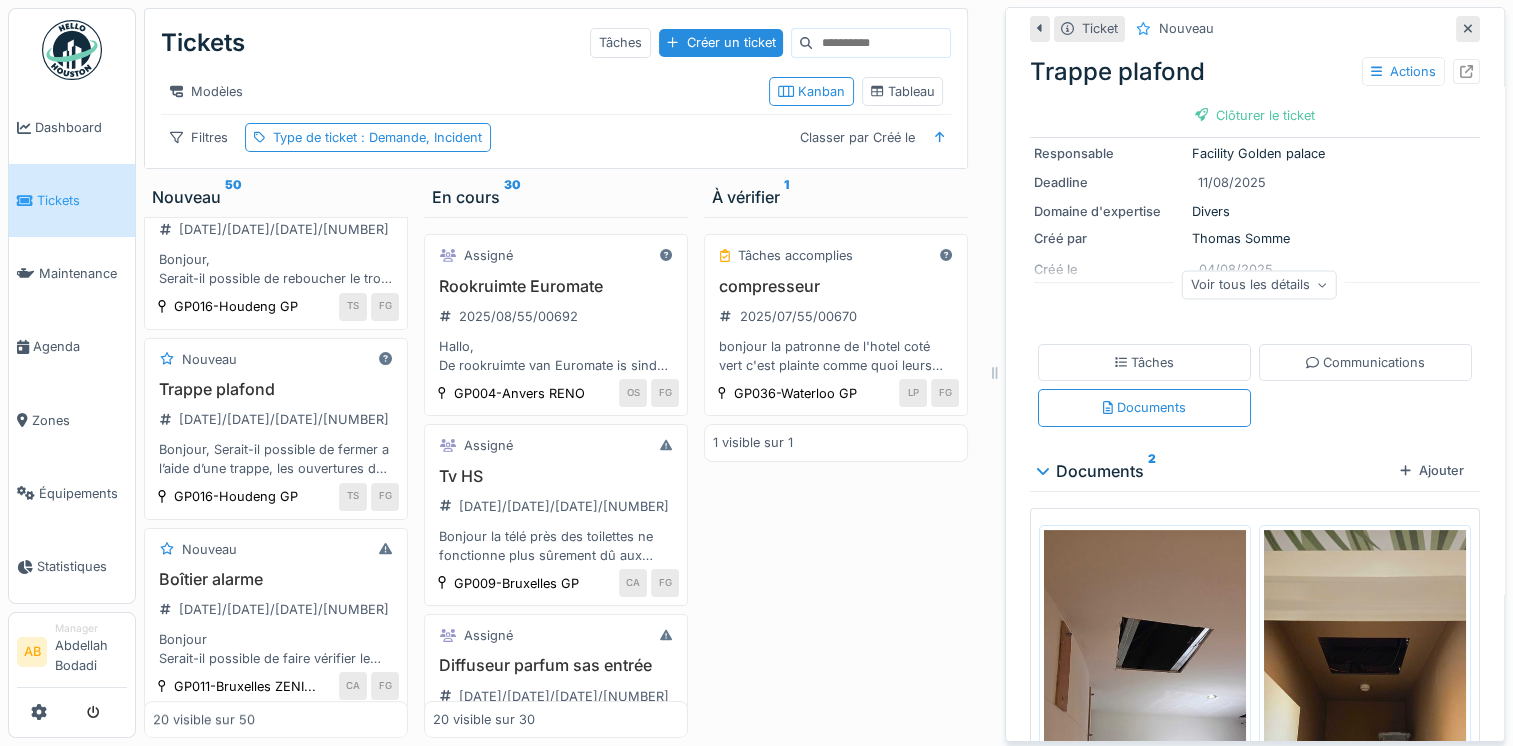 scroll, scrollTop: 0, scrollLeft: 0, axis: both 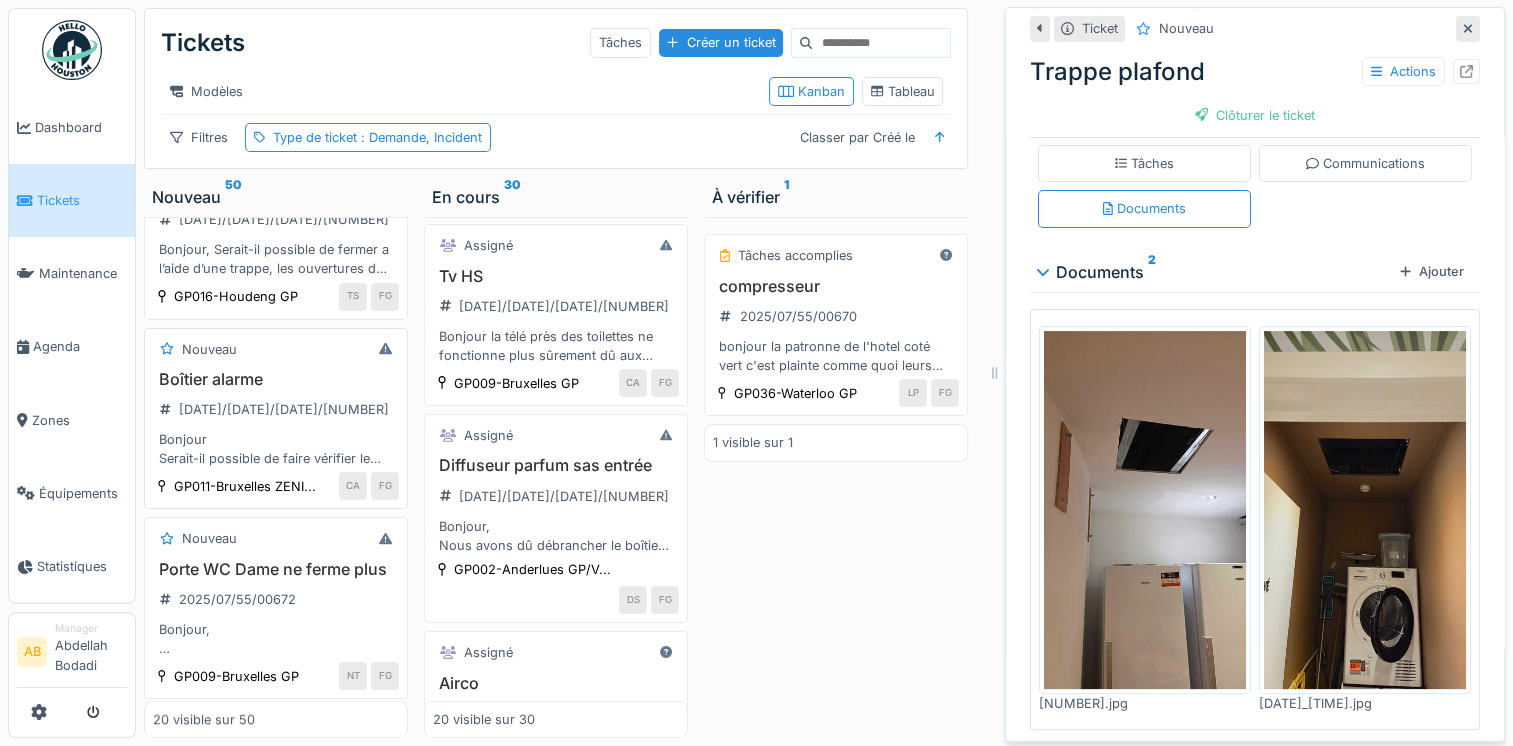 click on "Boîtier alarme  [DATE]/[DATE]/[DATE]/[NUMBER] Bonjour
Serait-il possible de faire vérifier le boîtier d’alarme car celui-ci met différents messages d’erreur ( voir photos)" at bounding box center (276, 419) 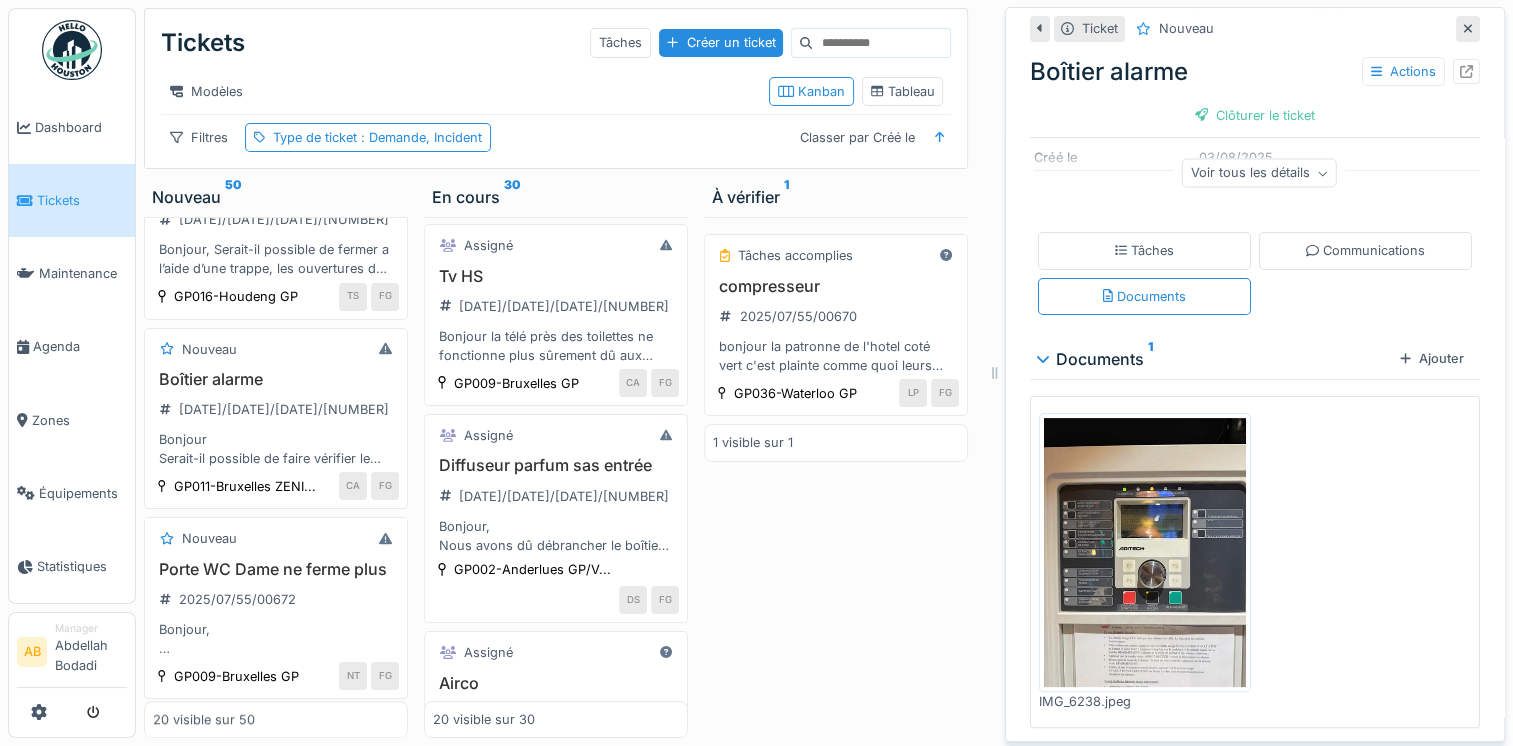 scroll, scrollTop: 308, scrollLeft: 0, axis: vertical 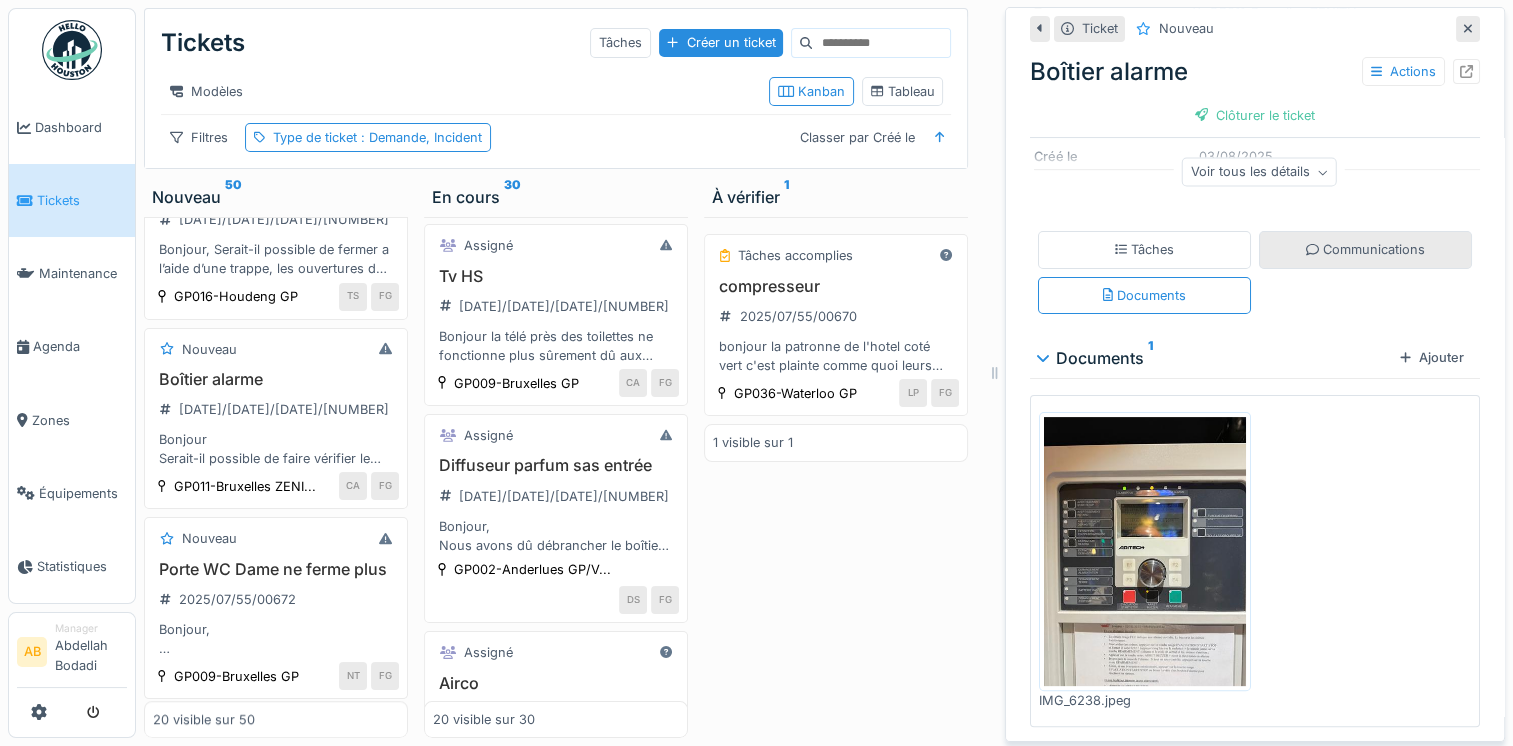 click on "Communications" at bounding box center (1365, 249) 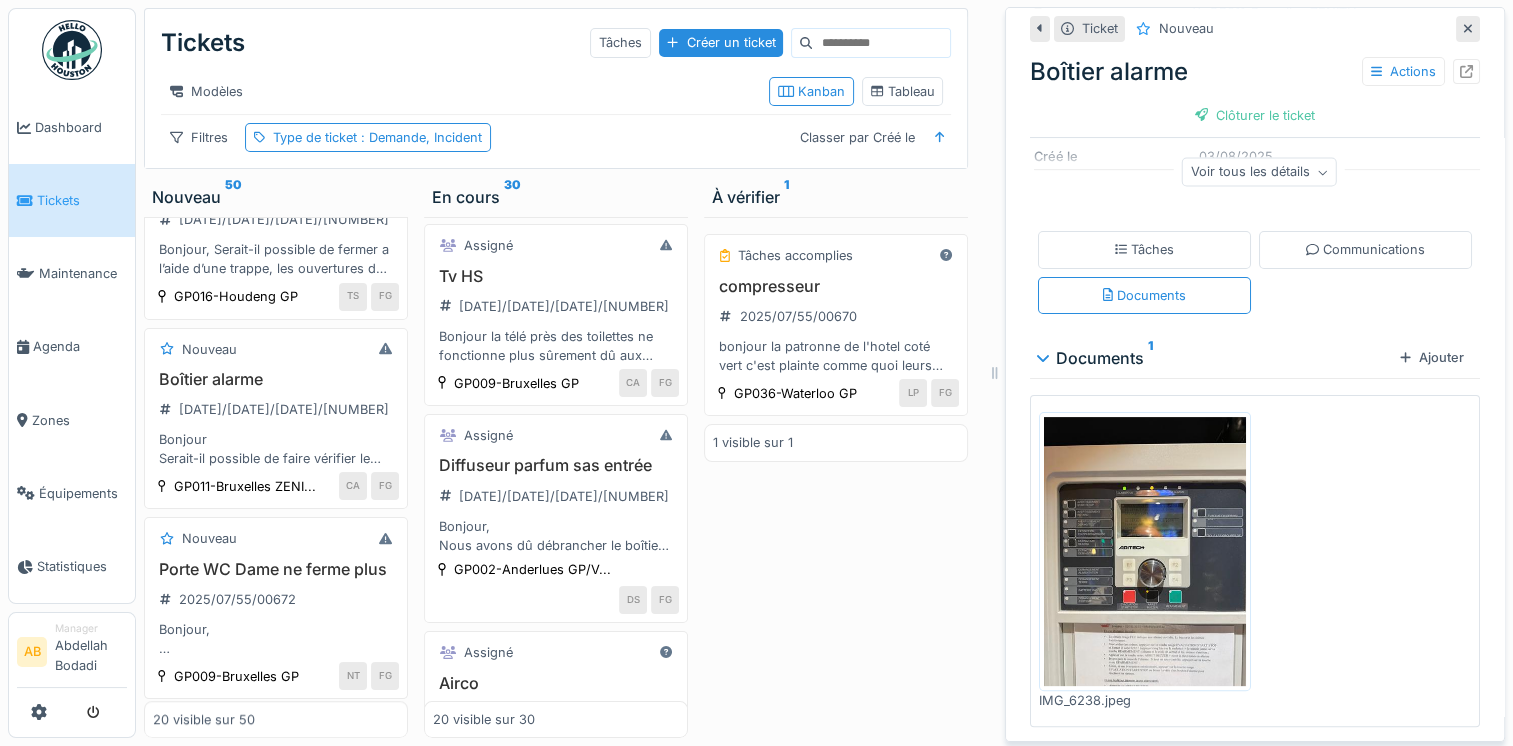 scroll, scrollTop: 15, scrollLeft: 0, axis: vertical 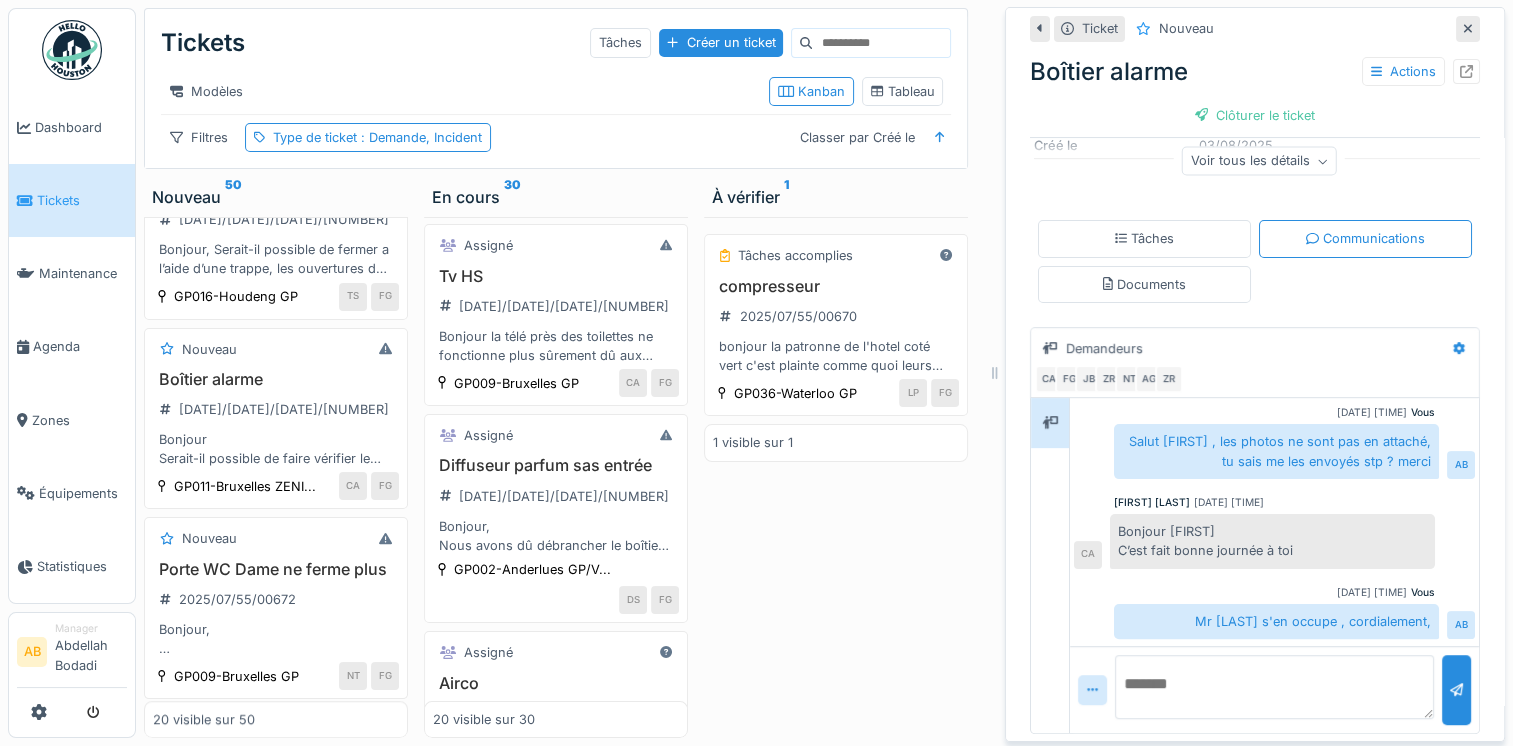 click at bounding box center (1274, 687) 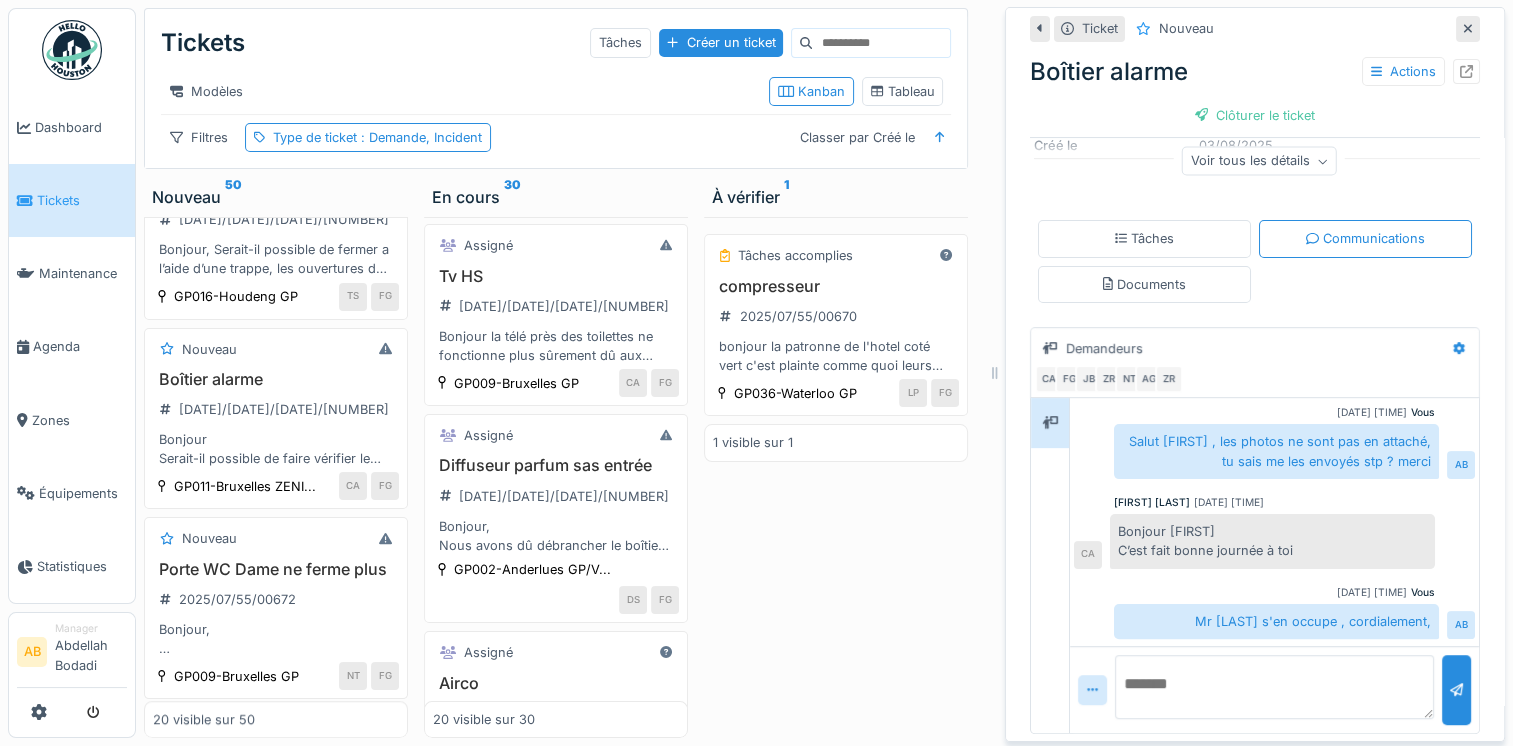 scroll, scrollTop: 0, scrollLeft: 0, axis: both 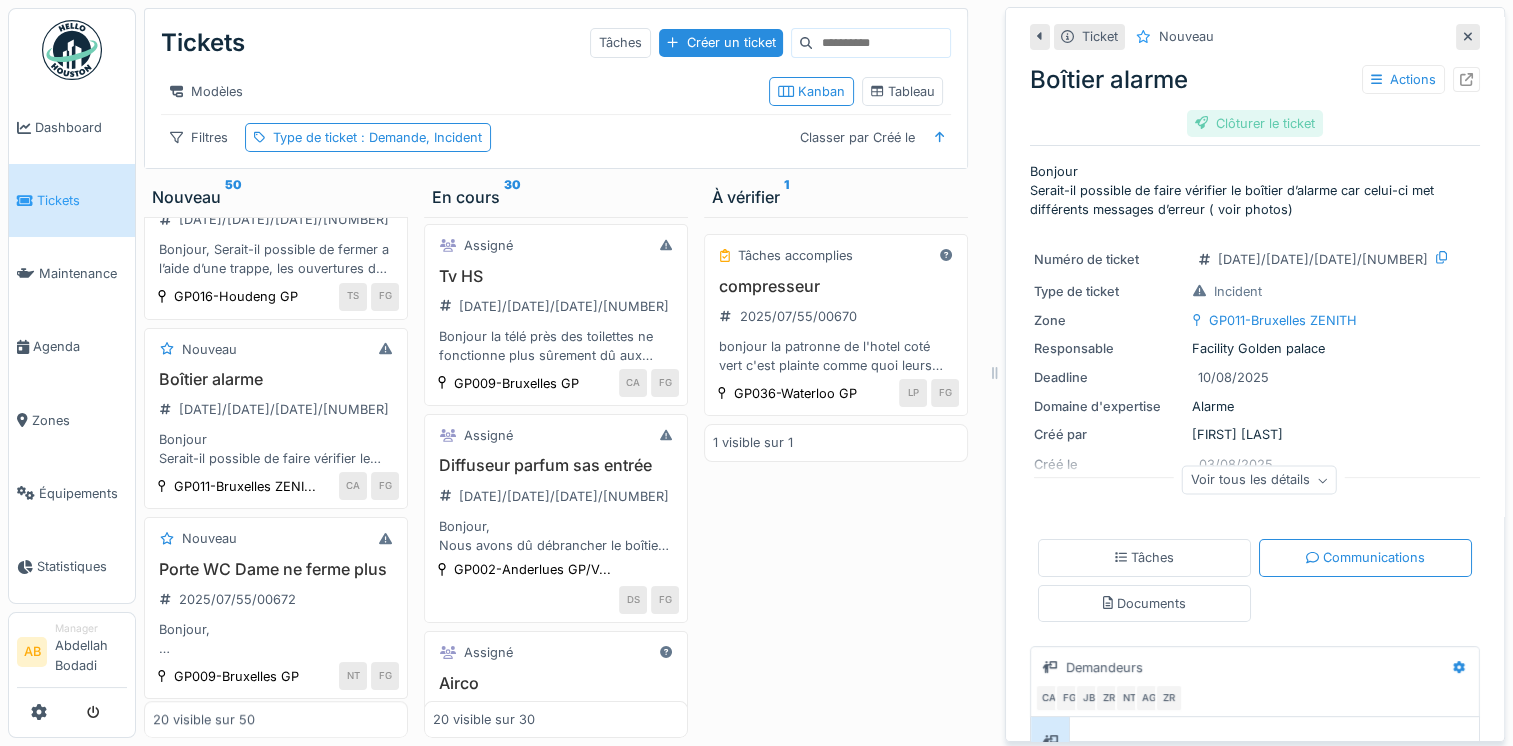 click on "Clôturer le ticket" at bounding box center [1255, 123] 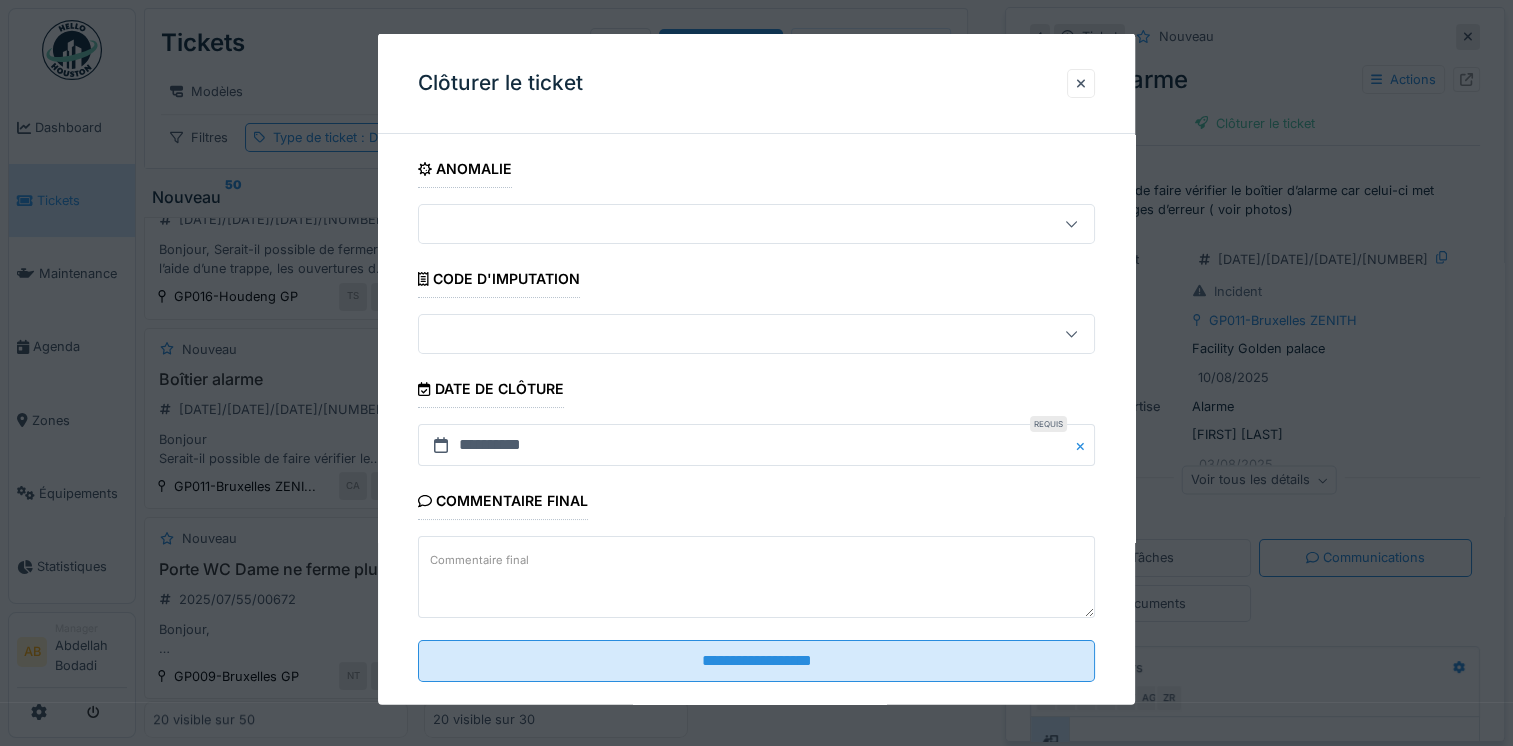 click on "Commentaire final" at bounding box center (756, 577) 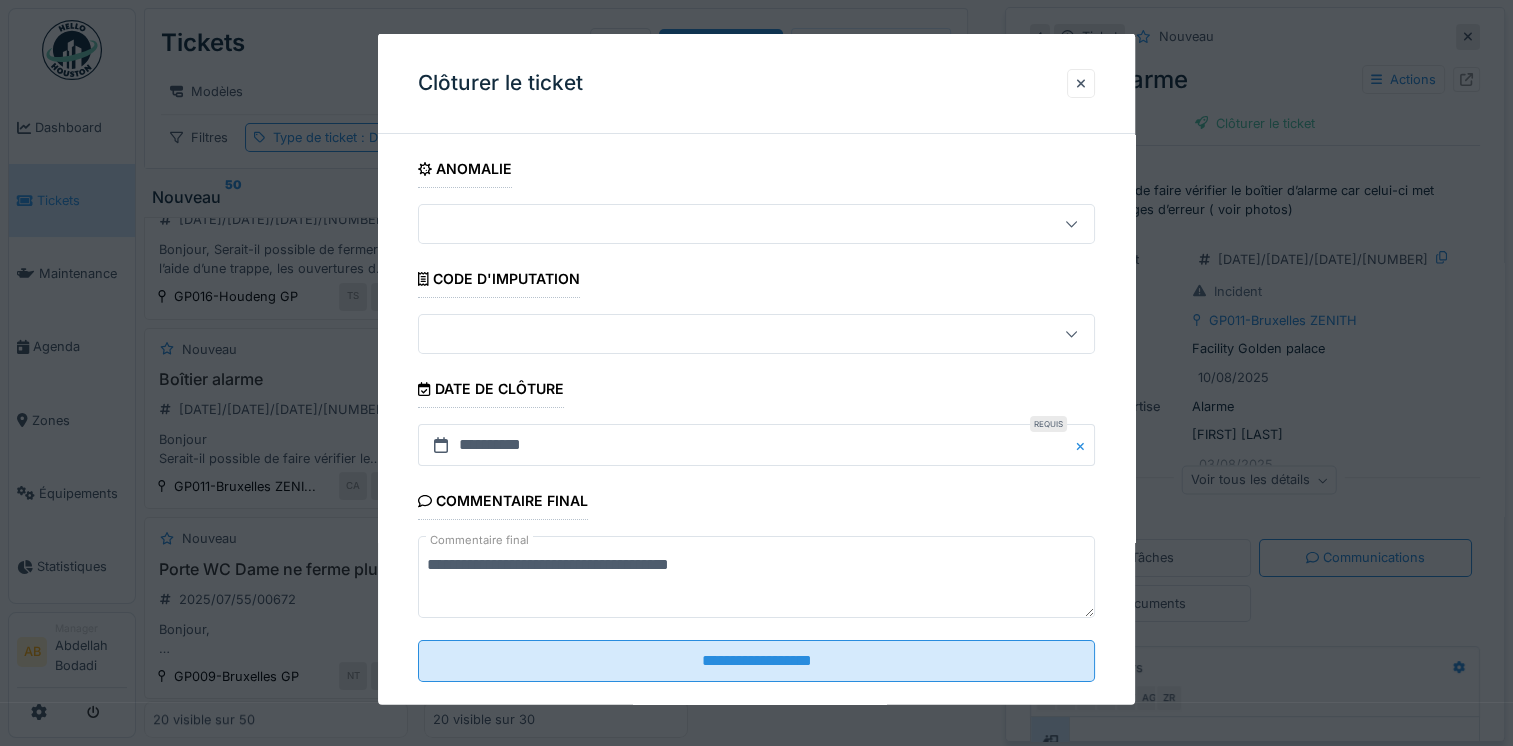 click on "**********" at bounding box center (756, 577) 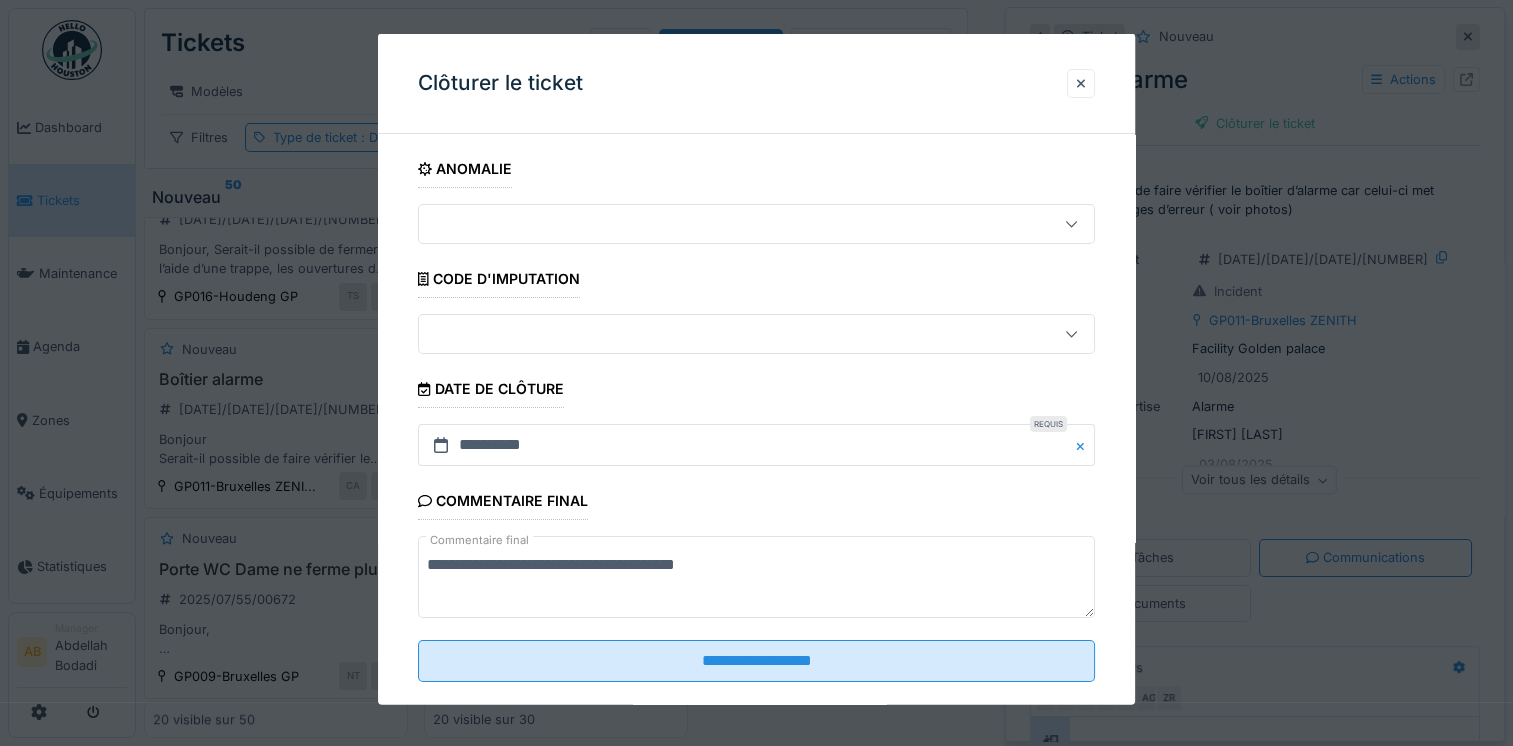 click on "**********" at bounding box center [756, 577] 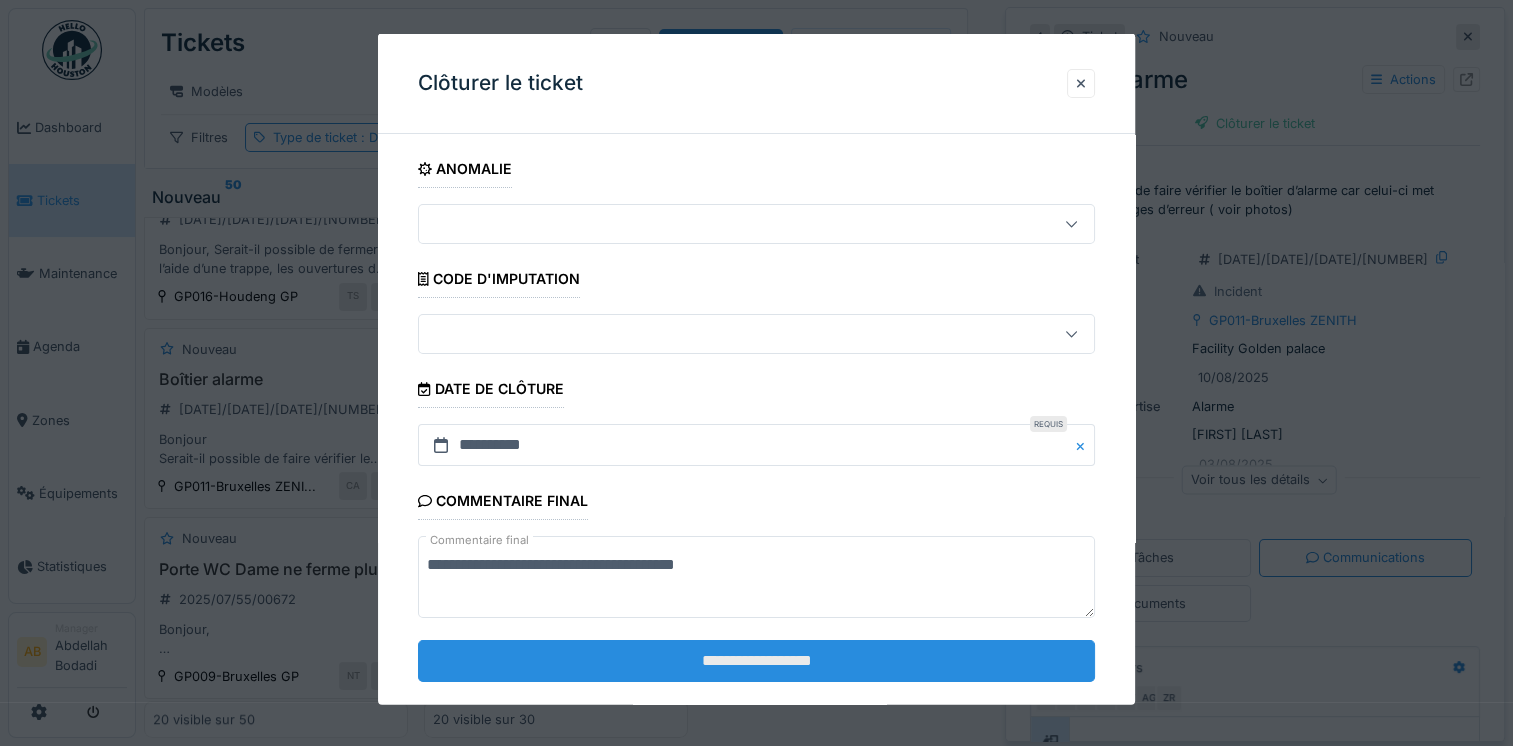 type on "**********" 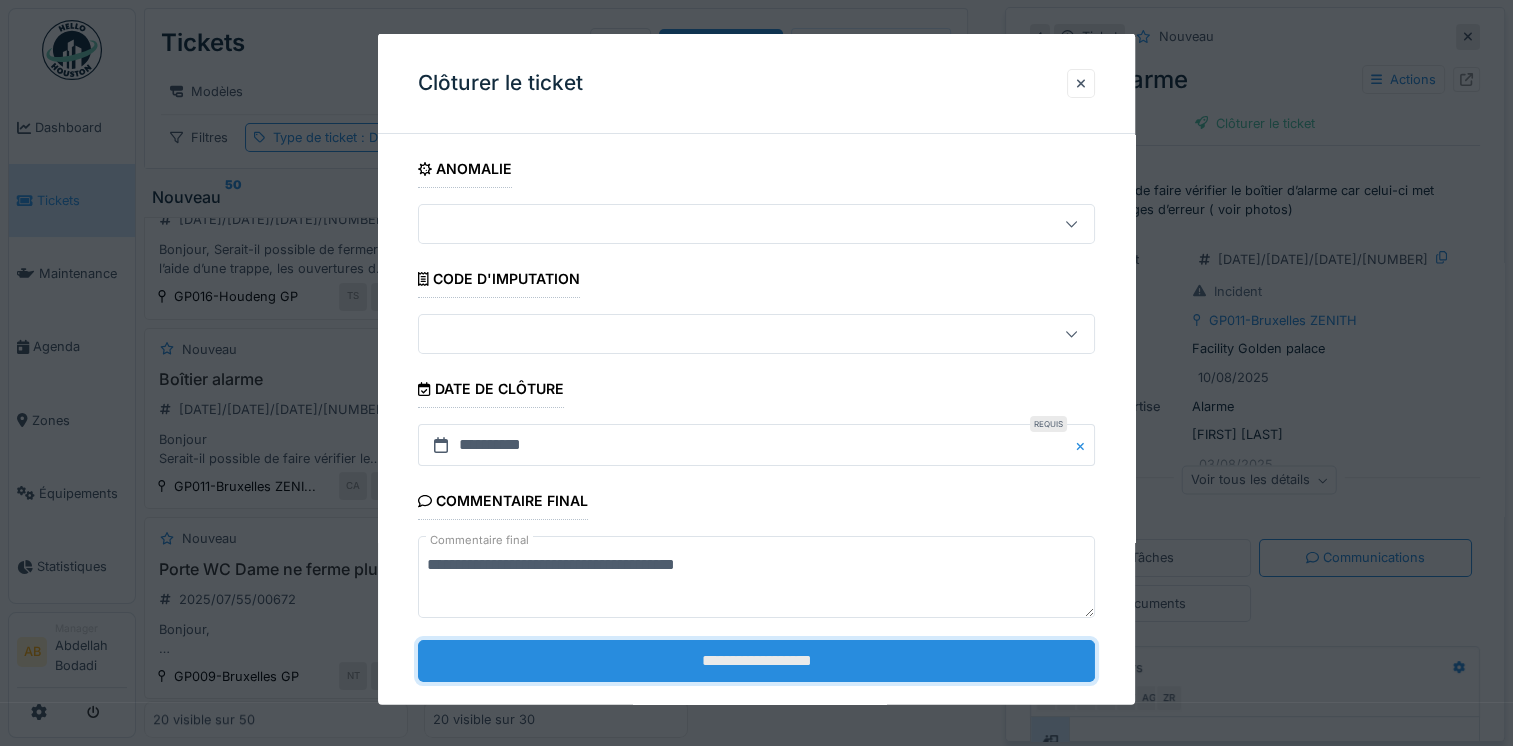 click on "**********" at bounding box center (756, 660) 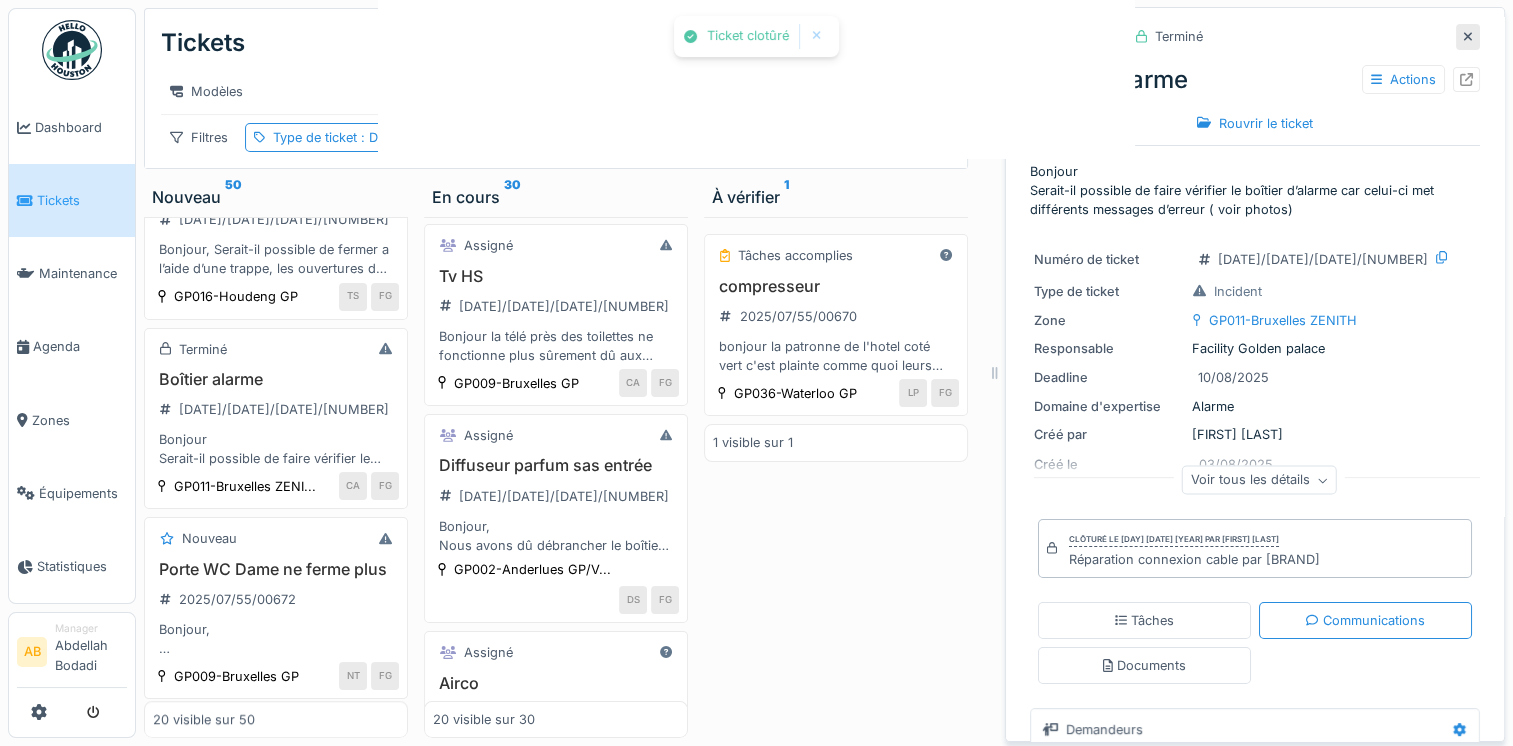 scroll, scrollTop: 72, scrollLeft: 0, axis: vertical 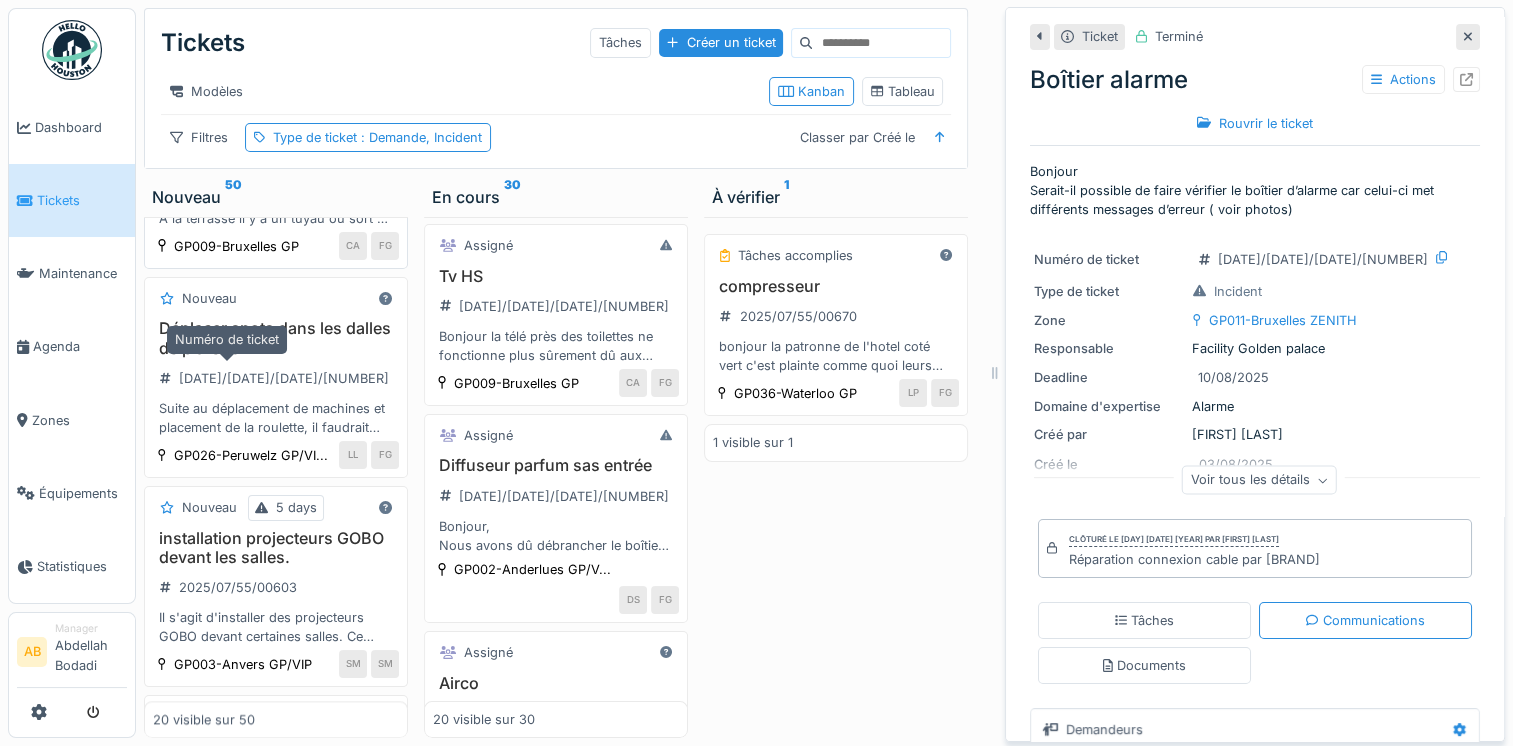 click on "[DATE]/[DATE]/[DATE]/[NUMBER]" at bounding box center [284, 169] 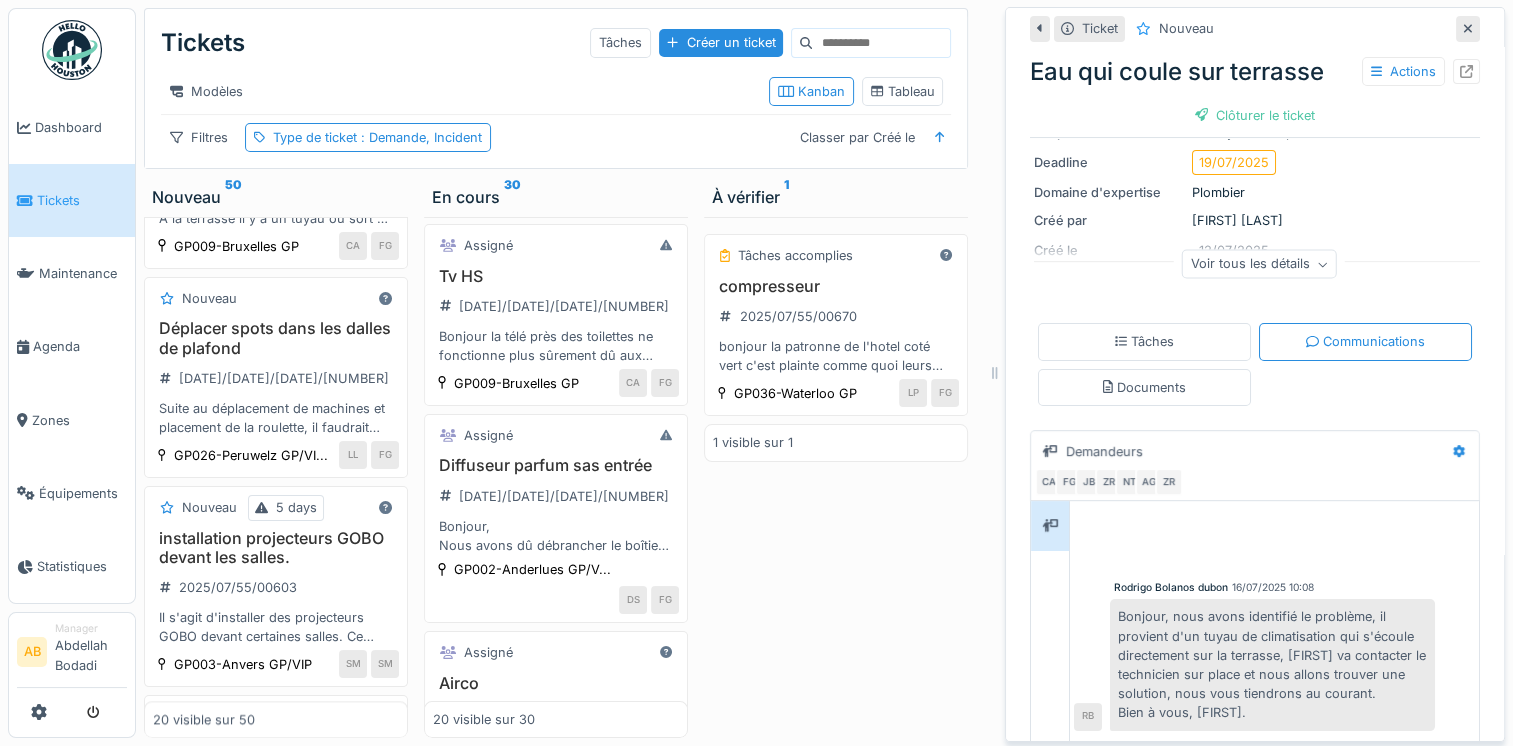 scroll, scrollTop: 119, scrollLeft: 0, axis: vertical 